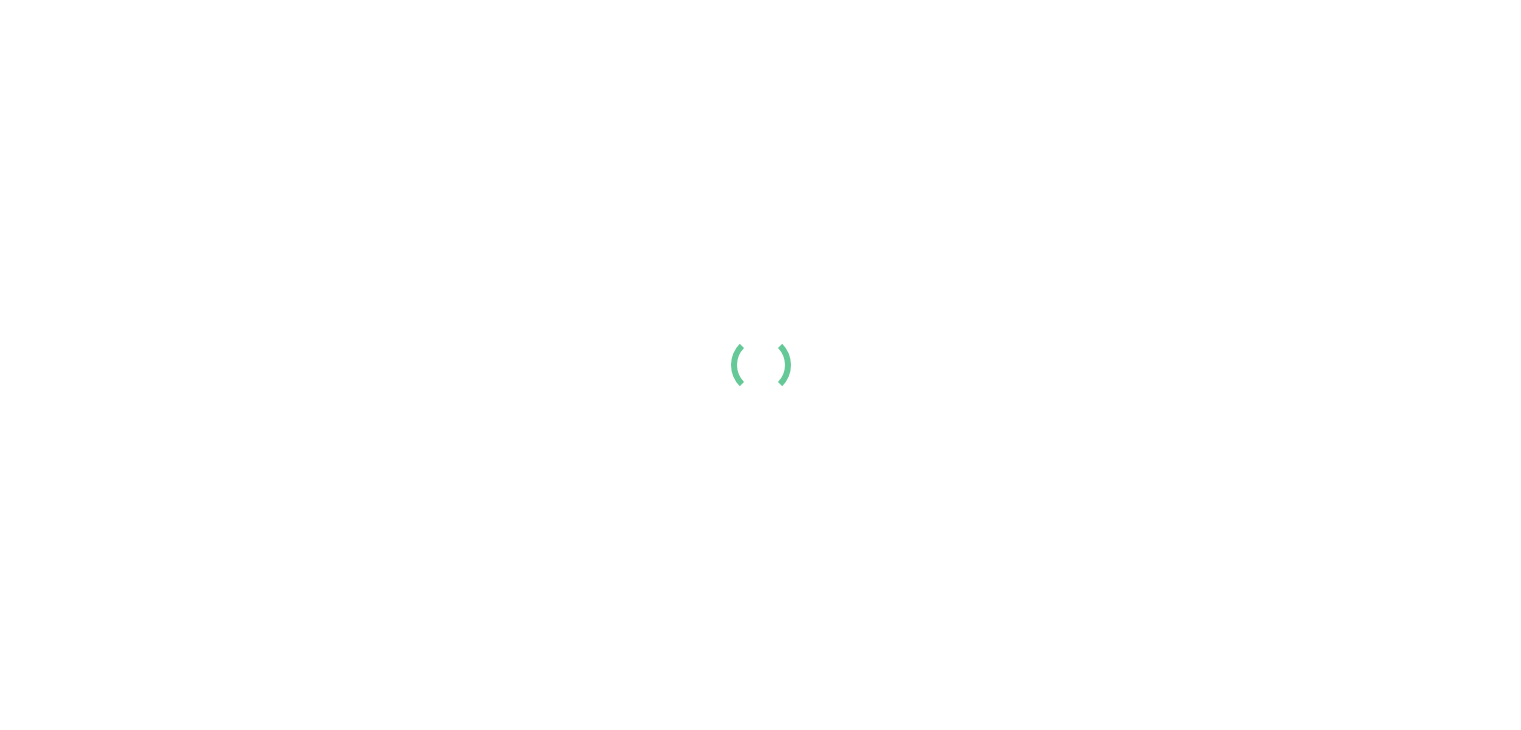 scroll, scrollTop: 0, scrollLeft: 0, axis: both 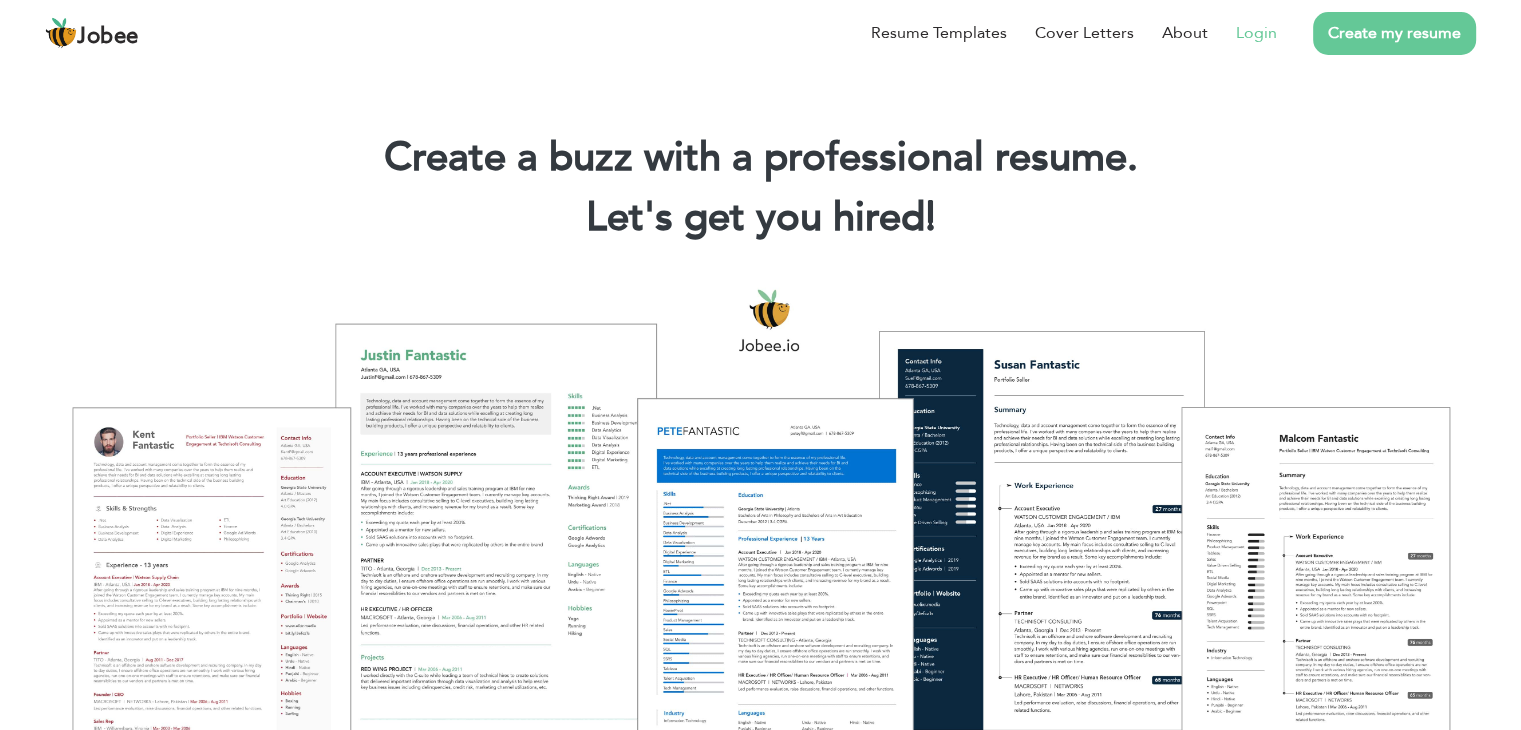 click on "Login" at bounding box center [1256, 33] 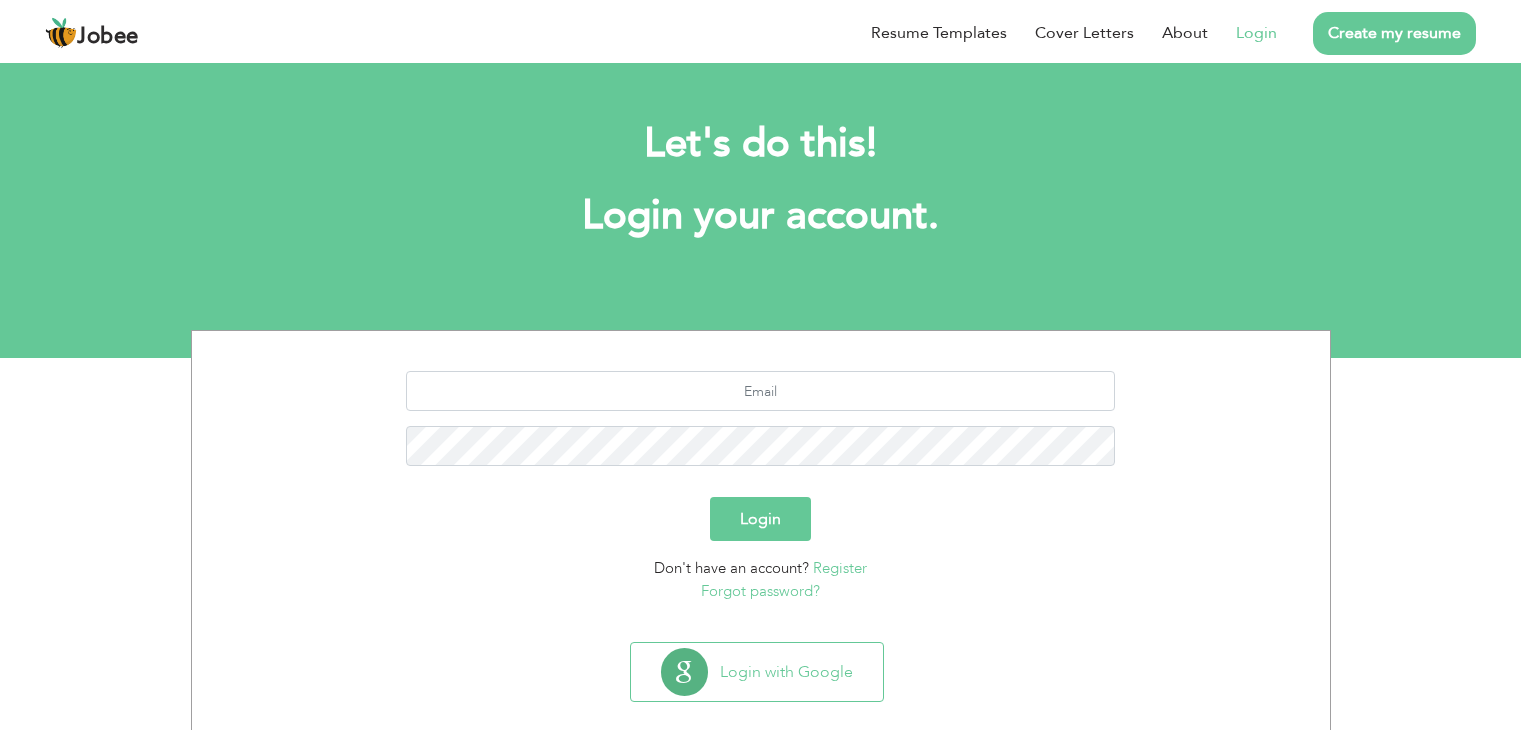 scroll, scrollTop: 0, scrollLeft: 0, axis: both 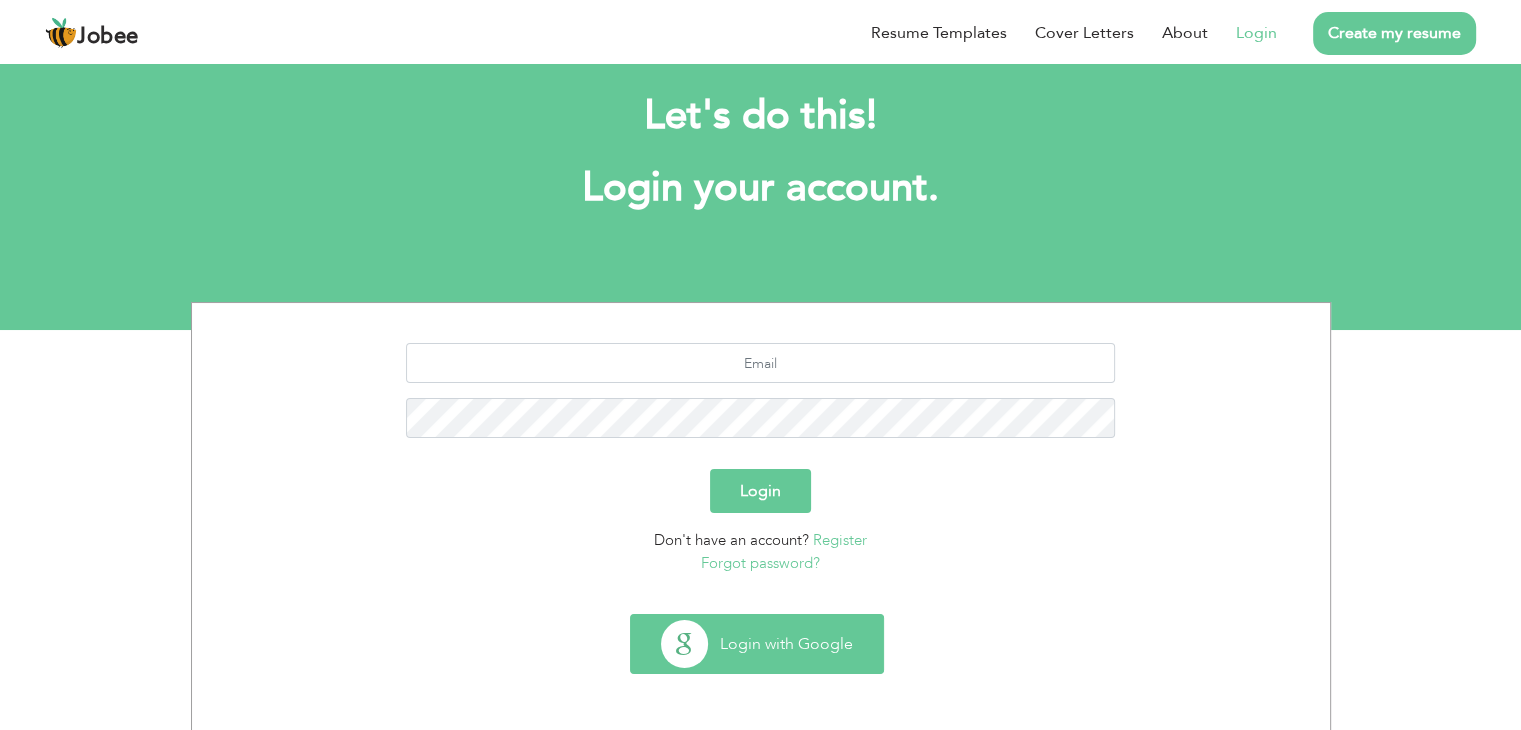 click on "Login with Google" at bounding box center (757, 644) 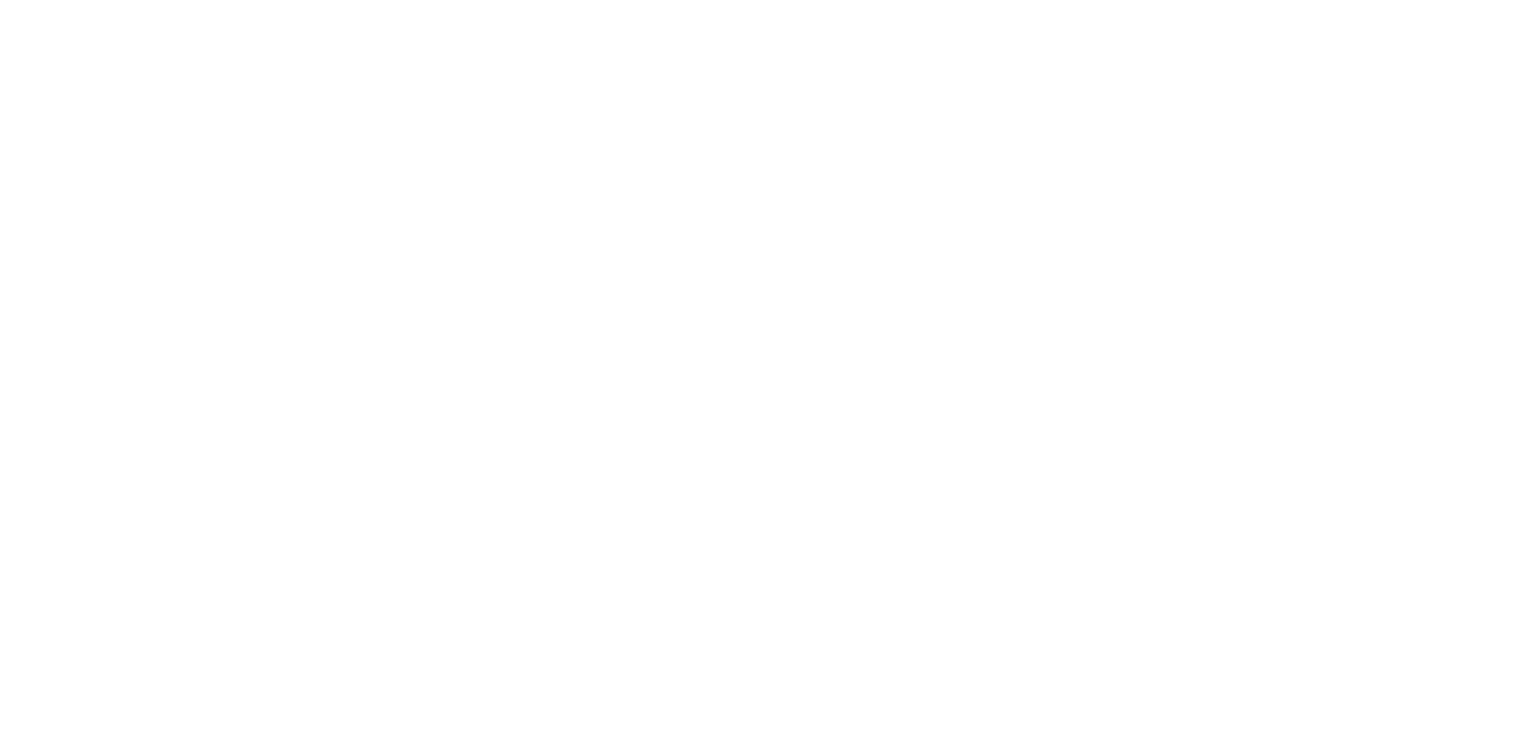 scroll, scrollTop: 0, scrollLeft: 0, axis: both 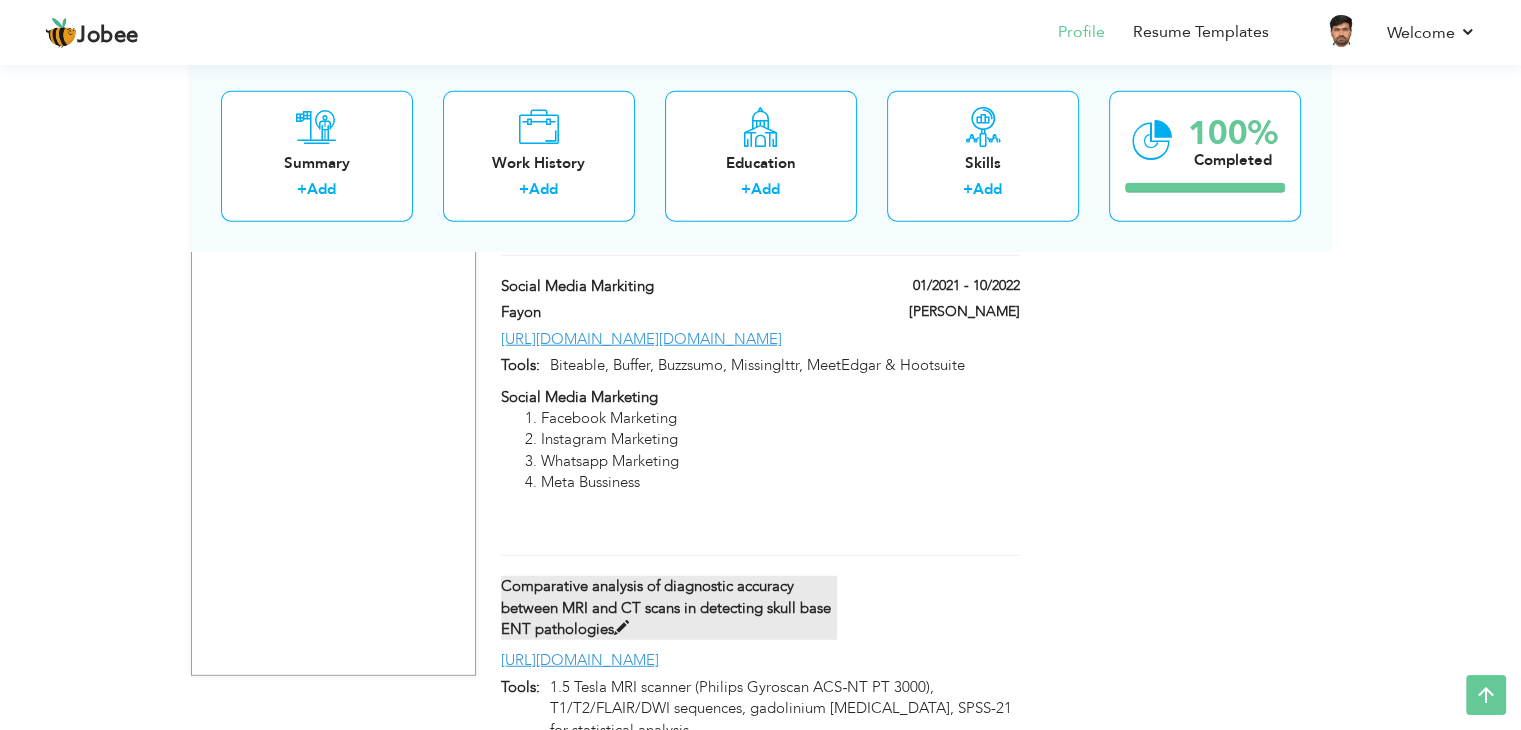 click at bounding box center (621, 628) 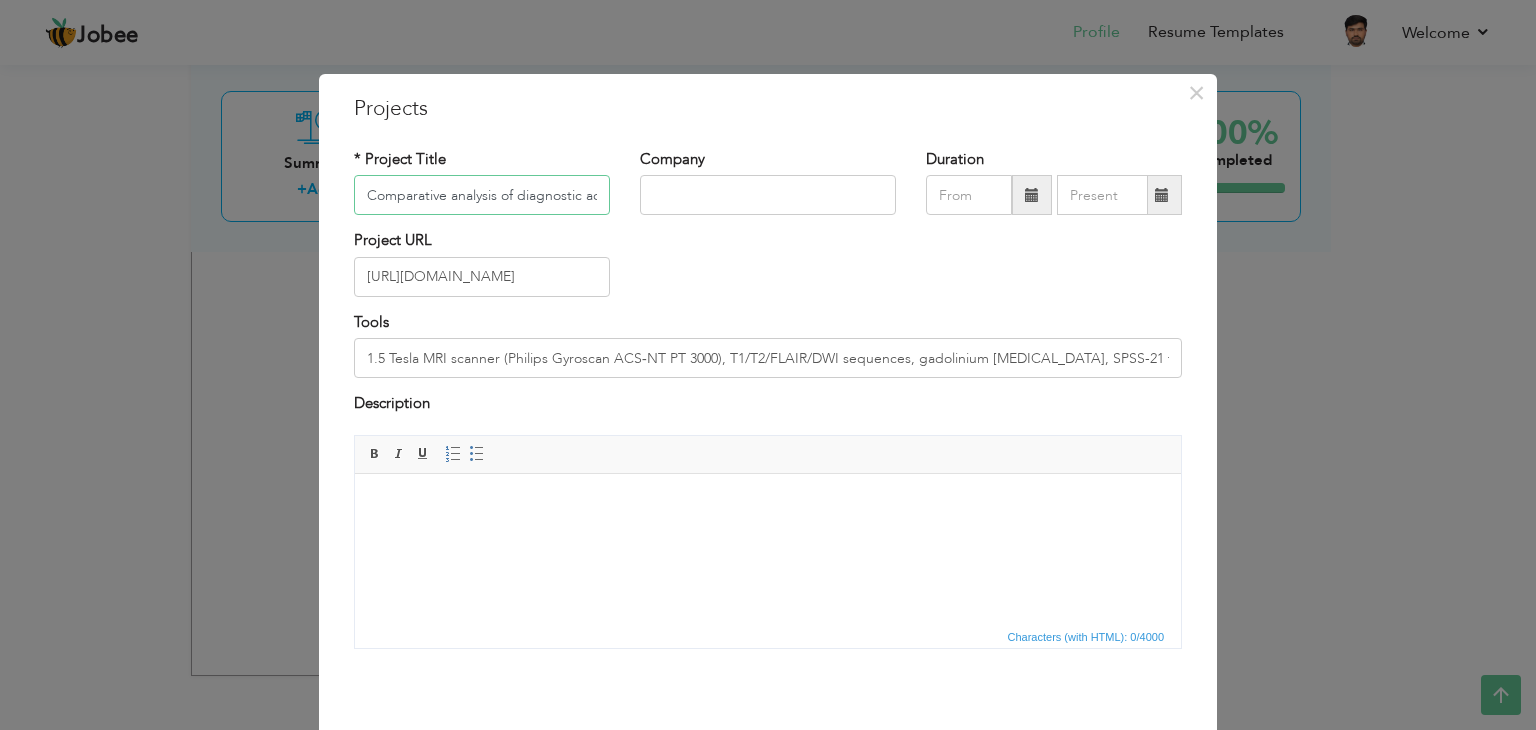 scroll, scrollTop: 0, scrollLeft: 465, axis: horizontal 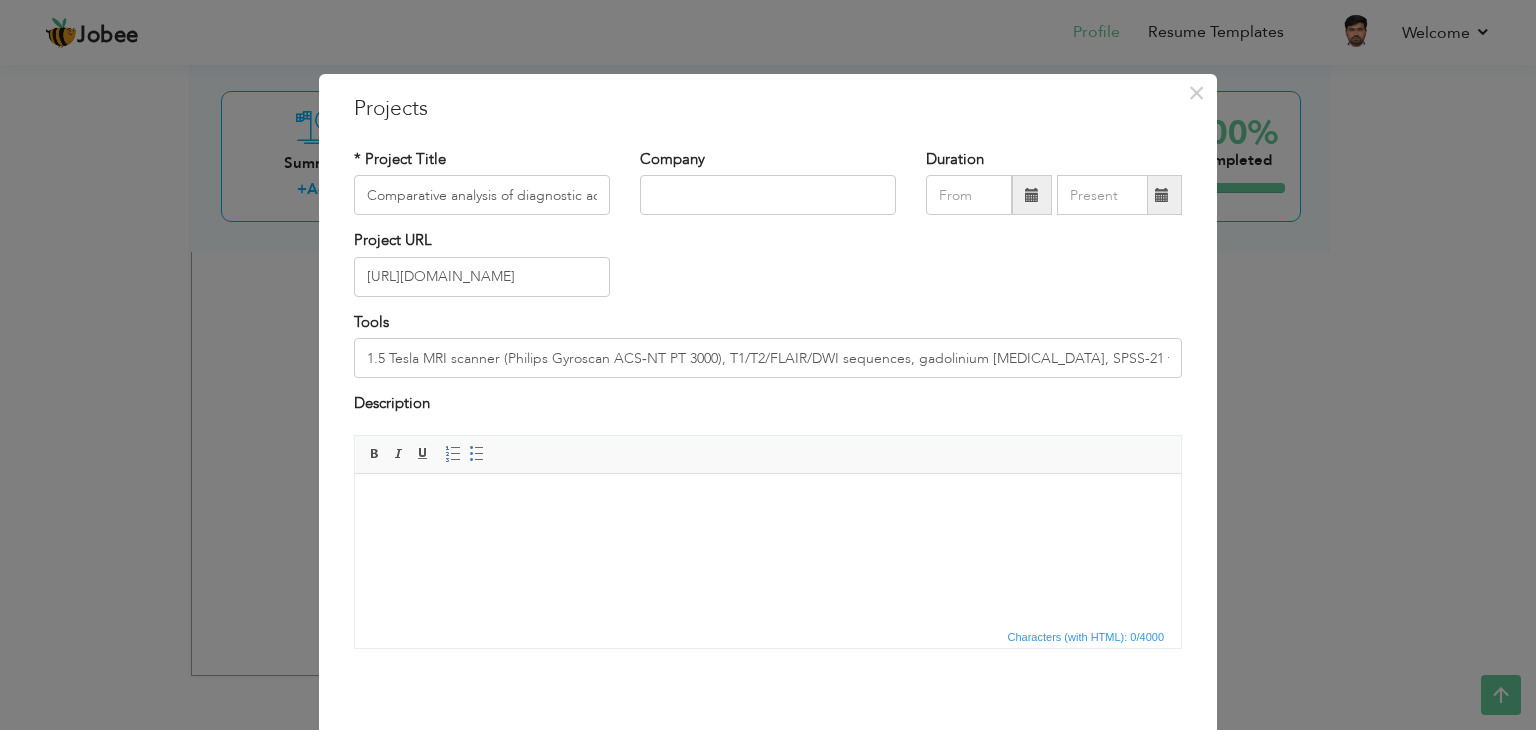 click on "×
Projects
* Project Title
Comparative analysis of diagnostic accuracy between MRI and CT scans in detecting skull base ENT pathologies
Company
Duration Project URL" at bounding box center (768, 365) 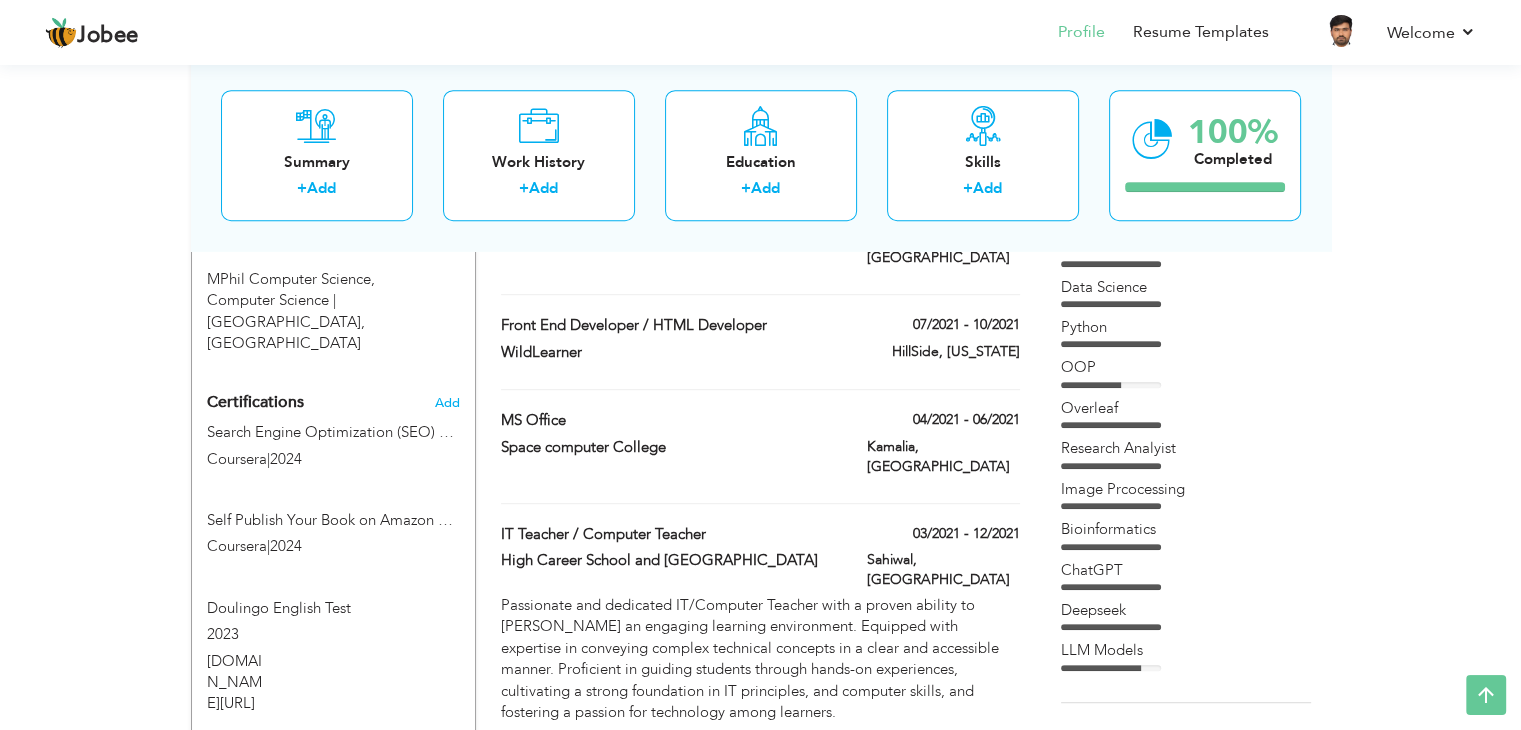 scroll, scrollTop: 1024, scrollLeft: 0, axis: vertical 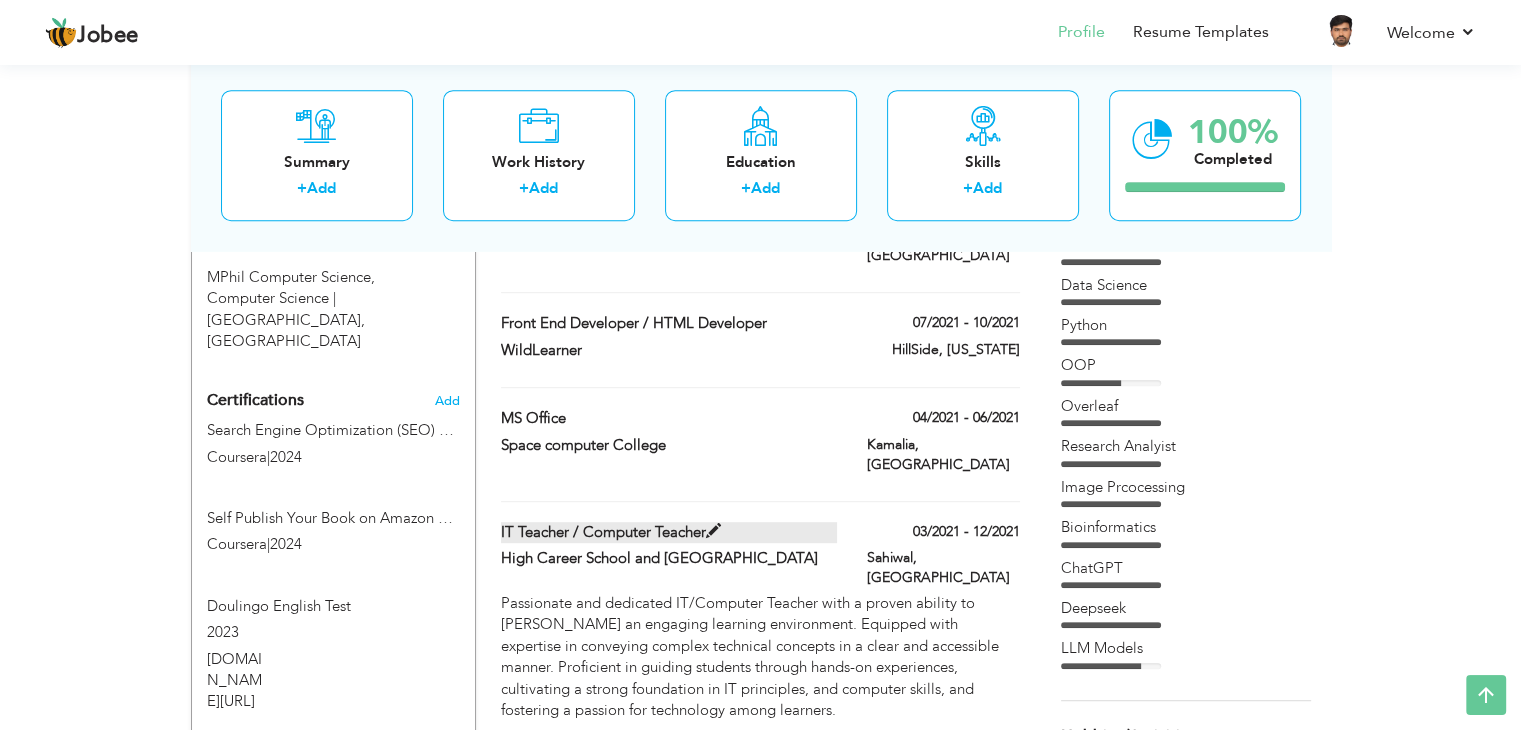 click at bounding box center (713, 531) 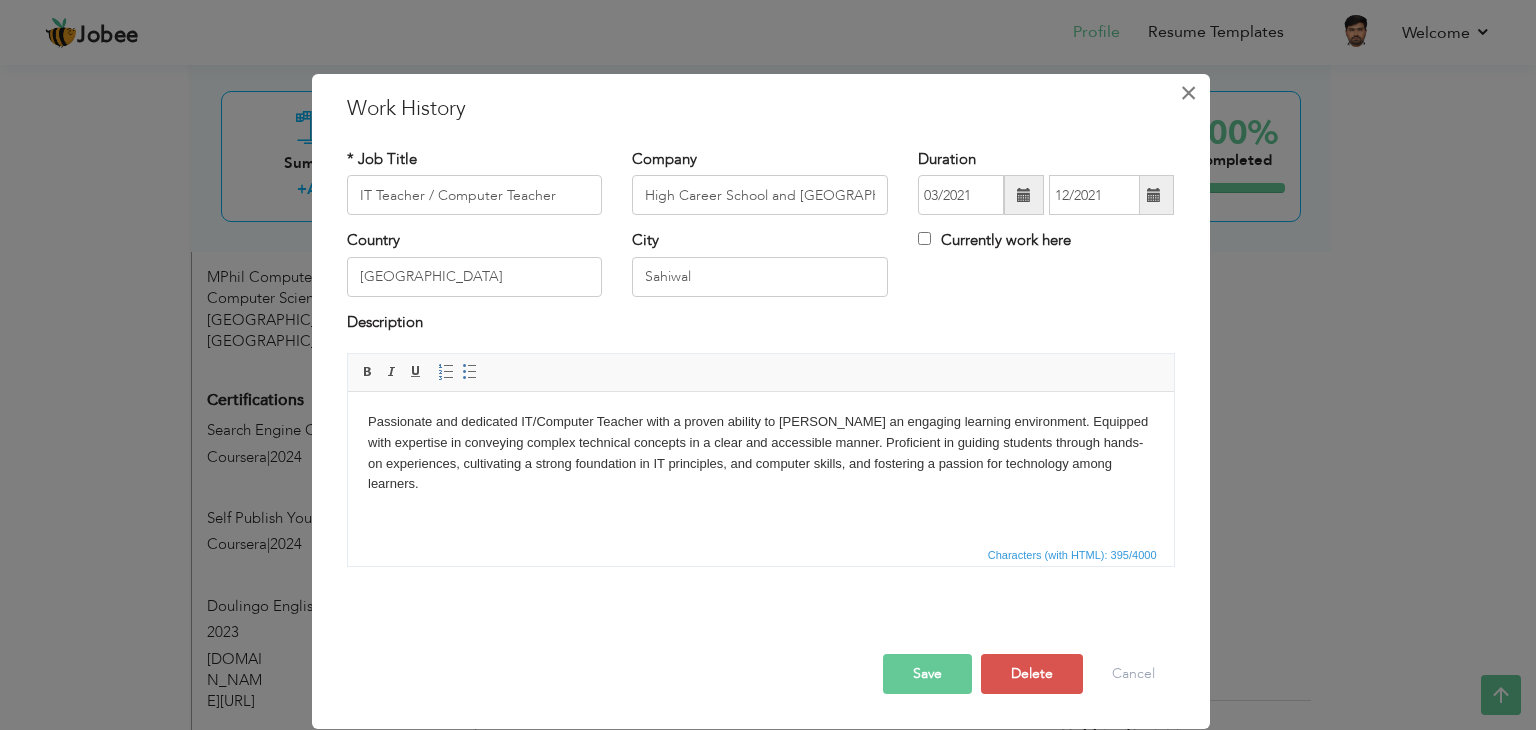 click on "×" at bounding box center [1188, 93] 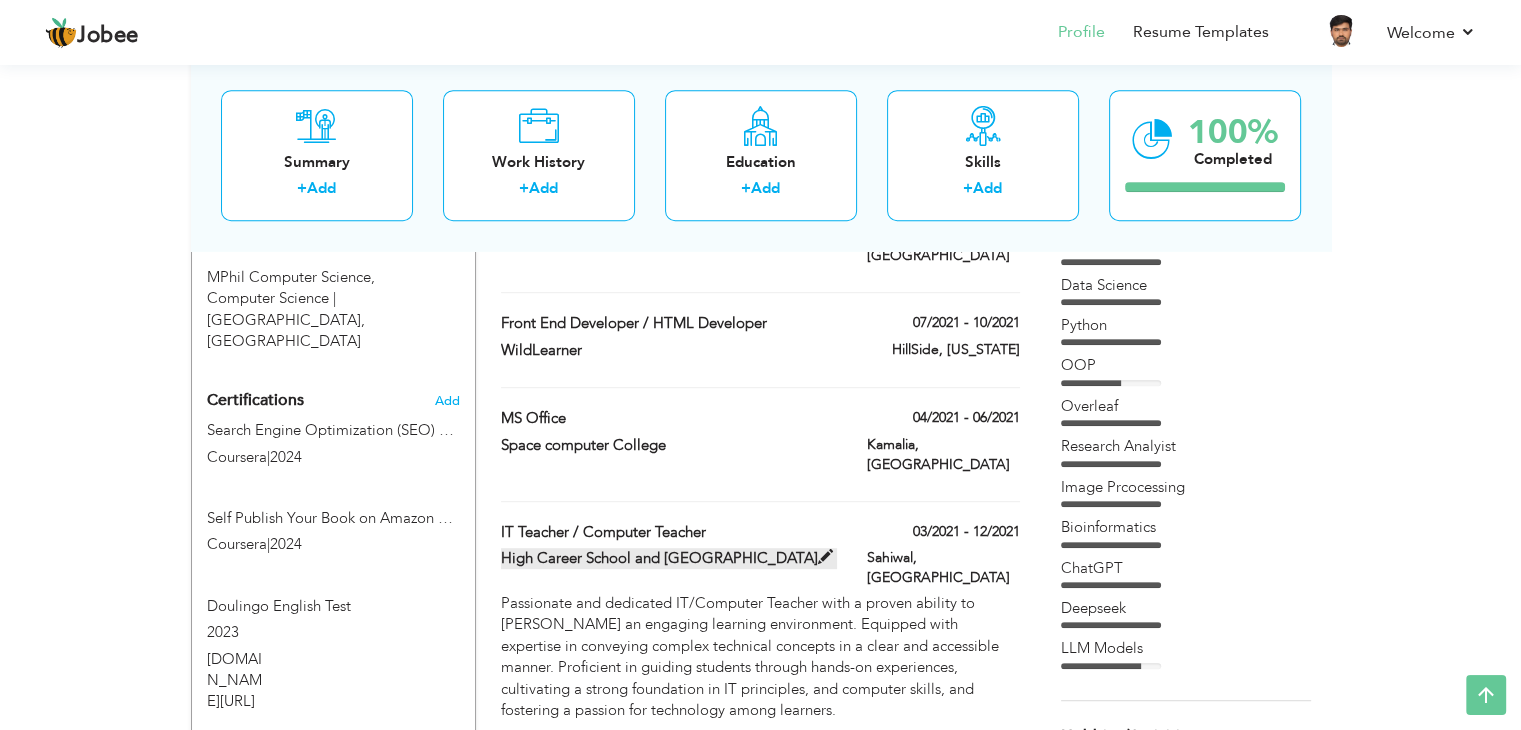 drag, startPoint x: 495, startPoint y: 500, endPoint x: 774, endPoint y: 495, distance: 279.0448 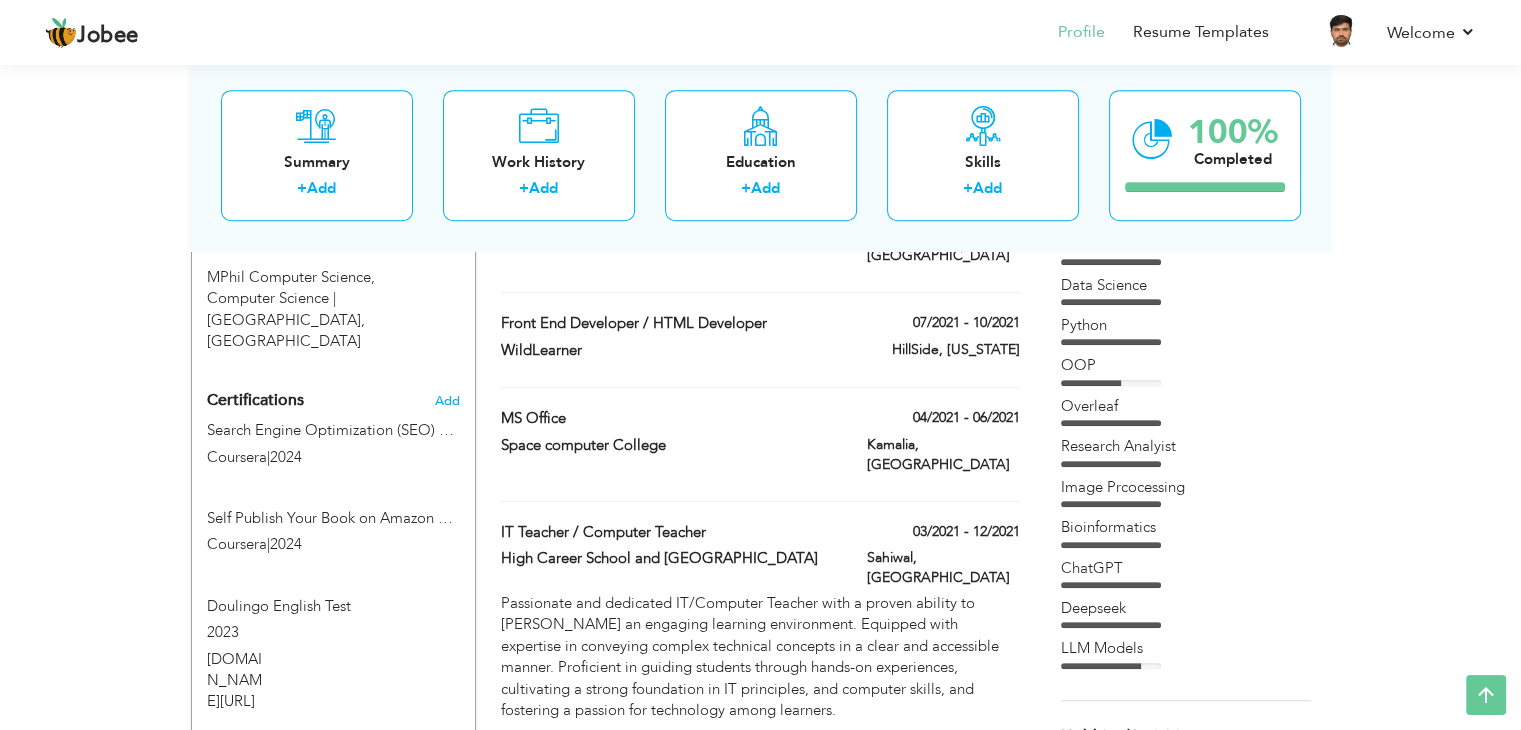 drag, startPoint x: 646, startPoint y: 491, endPoint x: 777, endPoint y: 489, distance: 131.01526 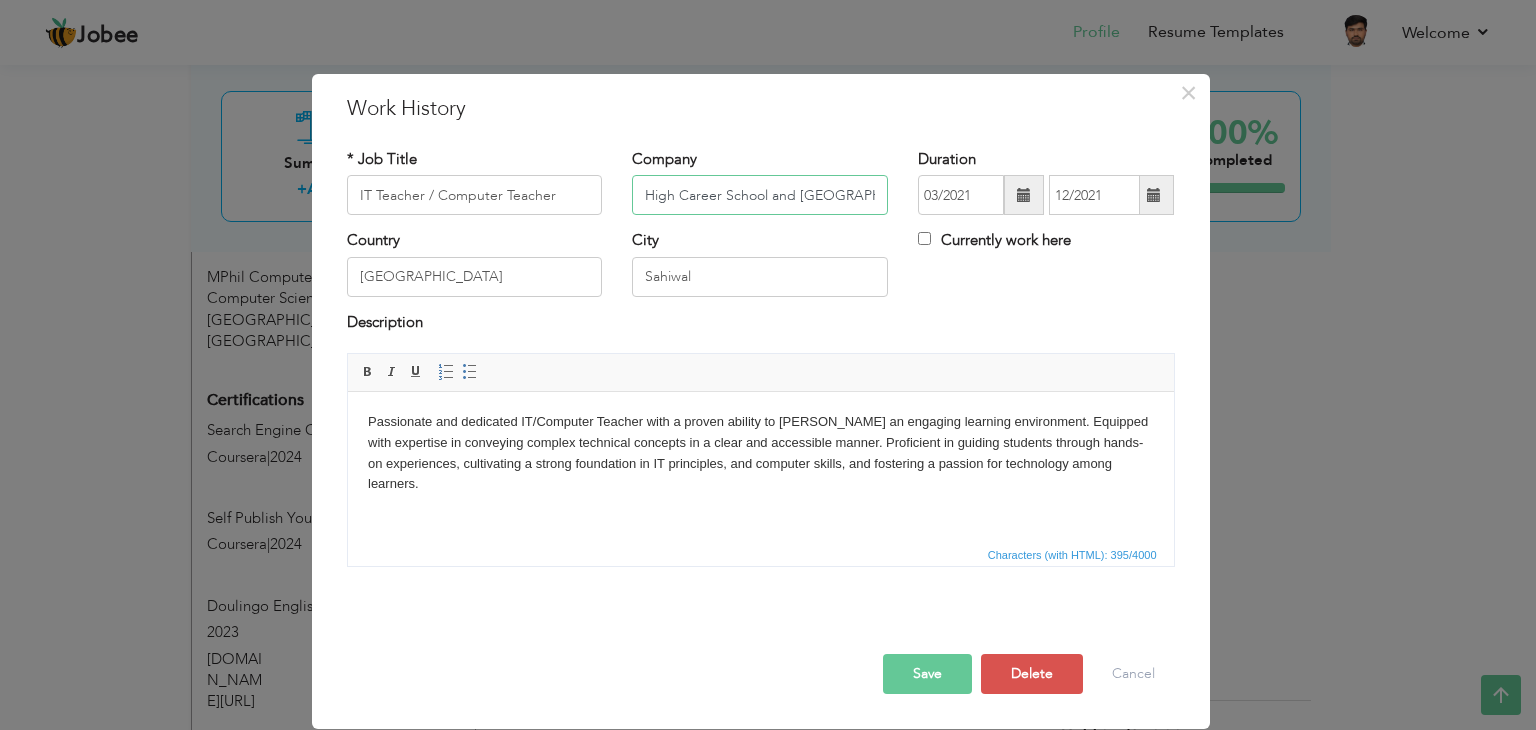 click on "High Career School and College Sahiwal" at bounding box center (760, 195) 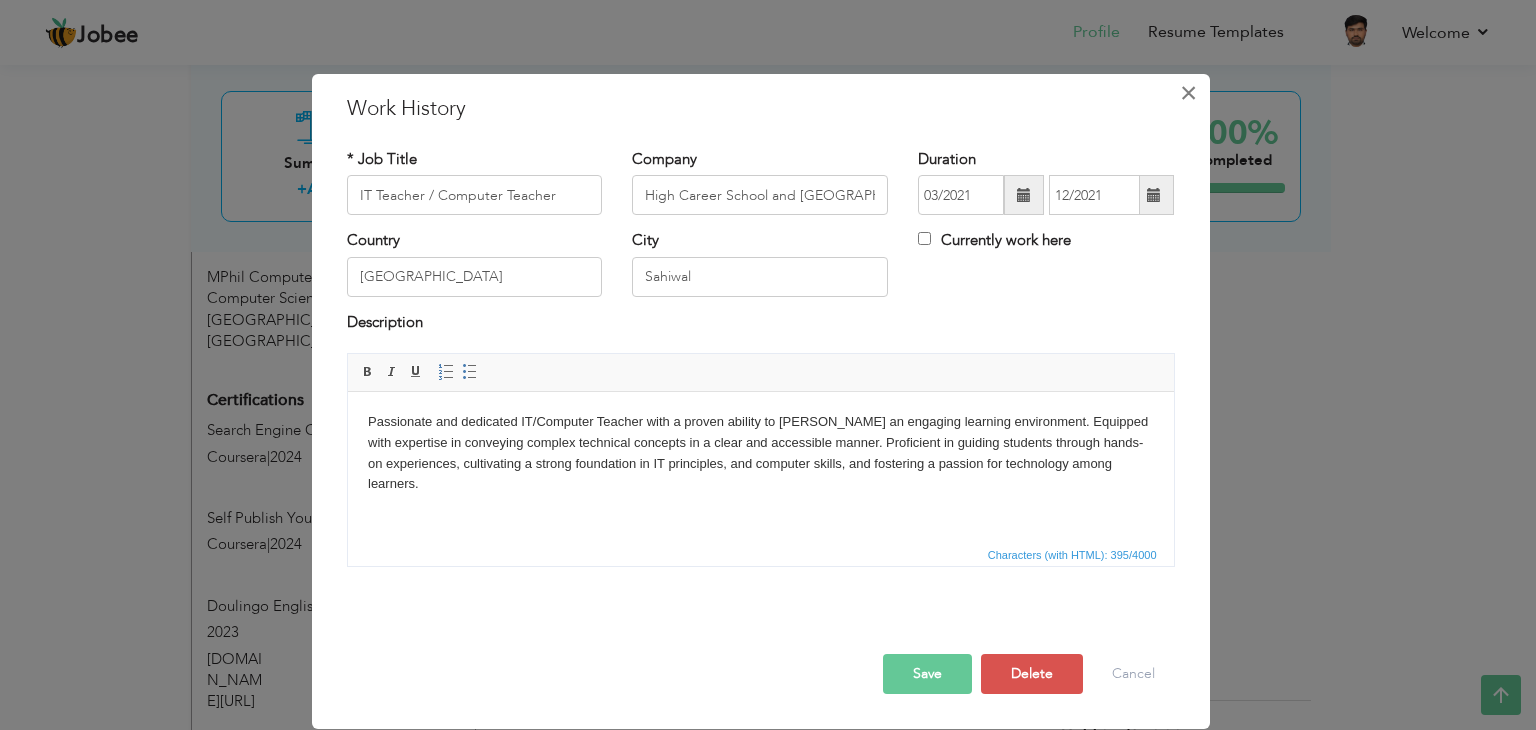 click on "×" at bounding box center (1188, 93) 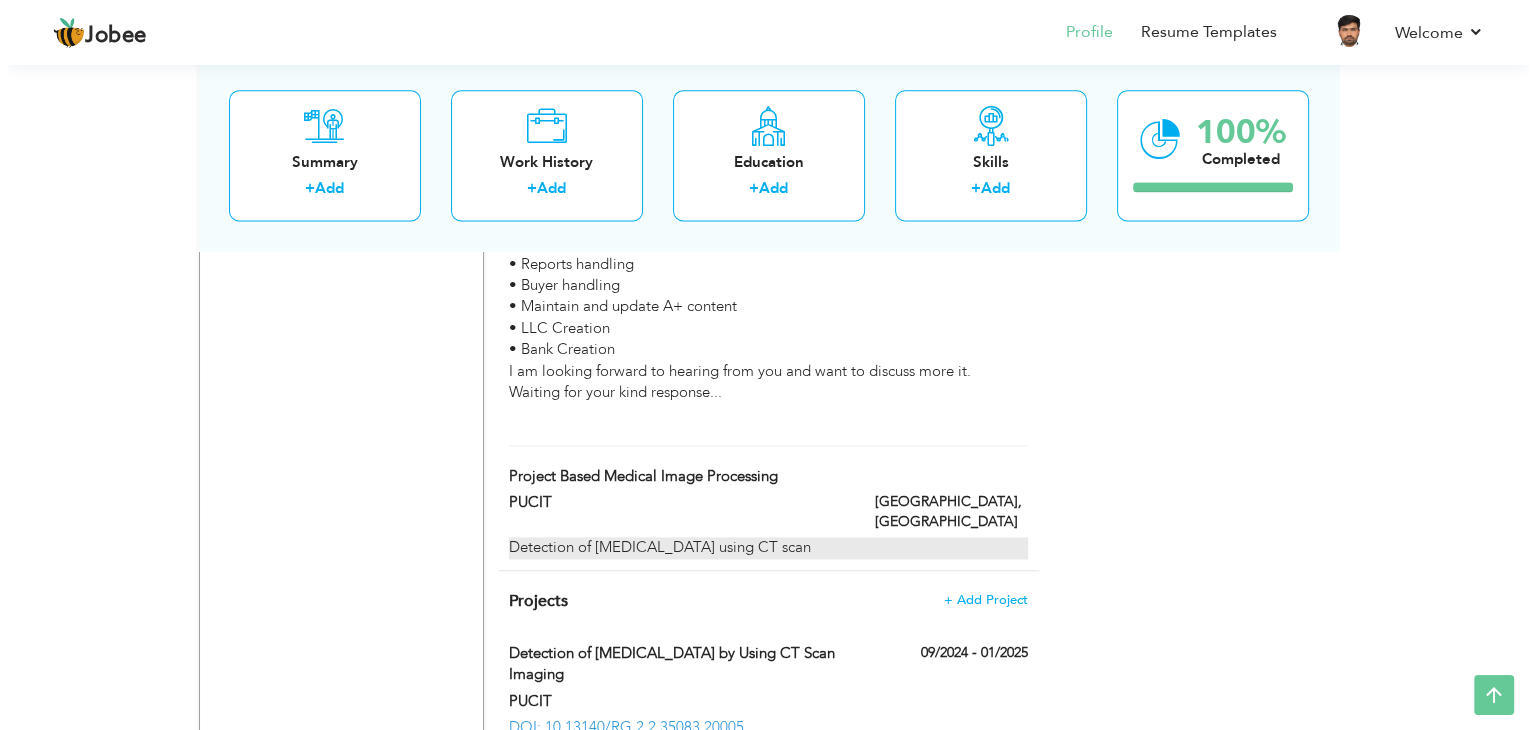 scroll, scrollTop: 2710, scrollLeft: 0, axis: vertical 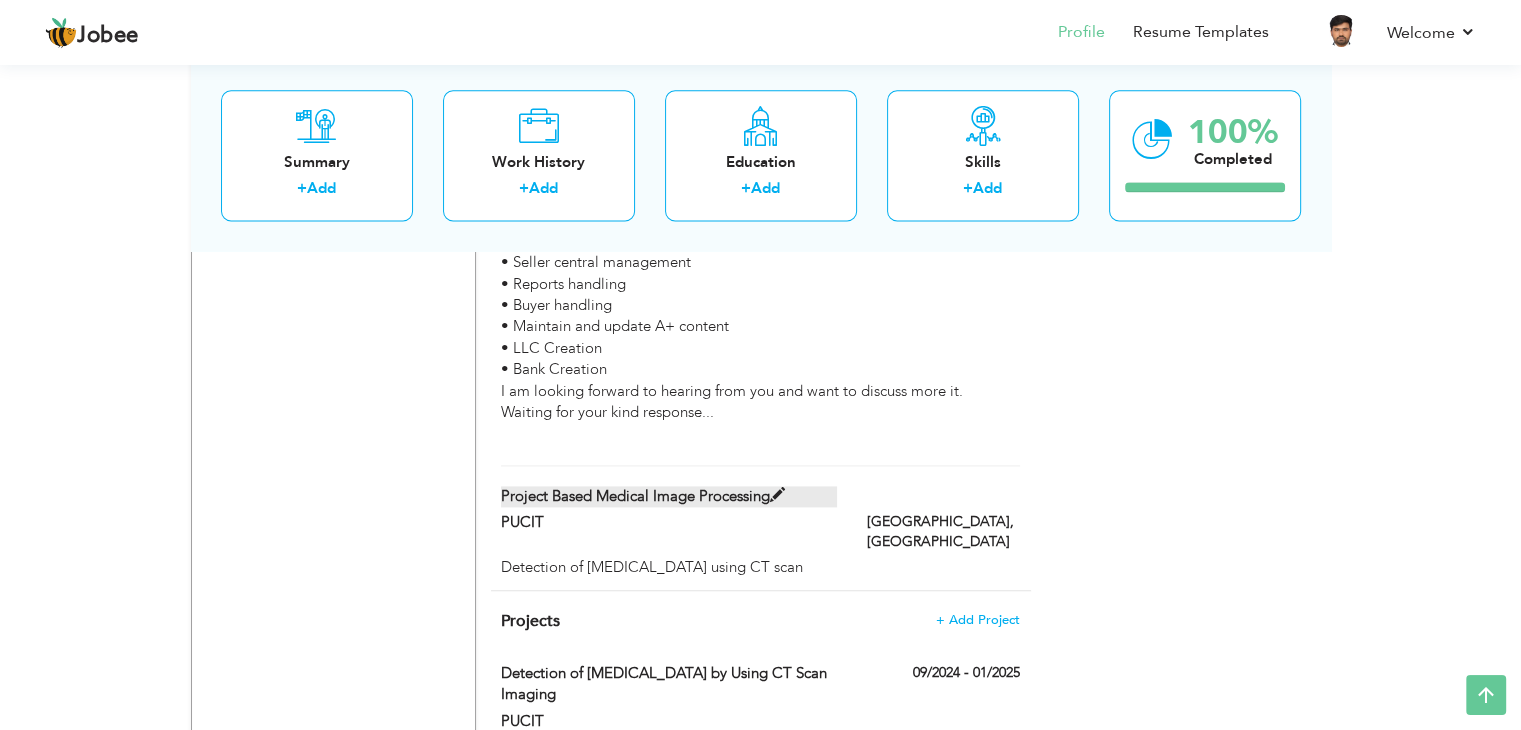 click at bounding box center [777, 495] 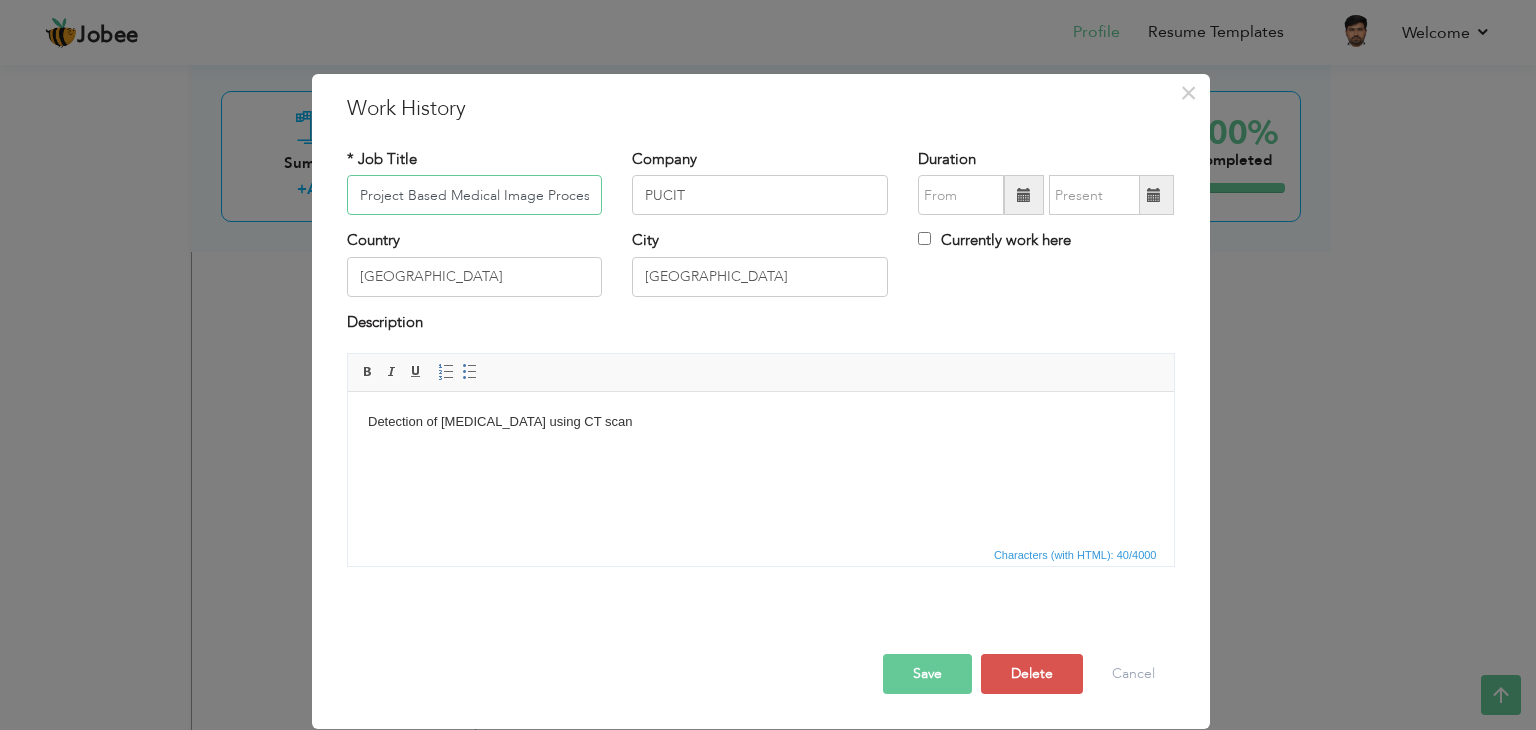 scroll, scrollTop: 0, scrollLeft: 21, axis: horizontal 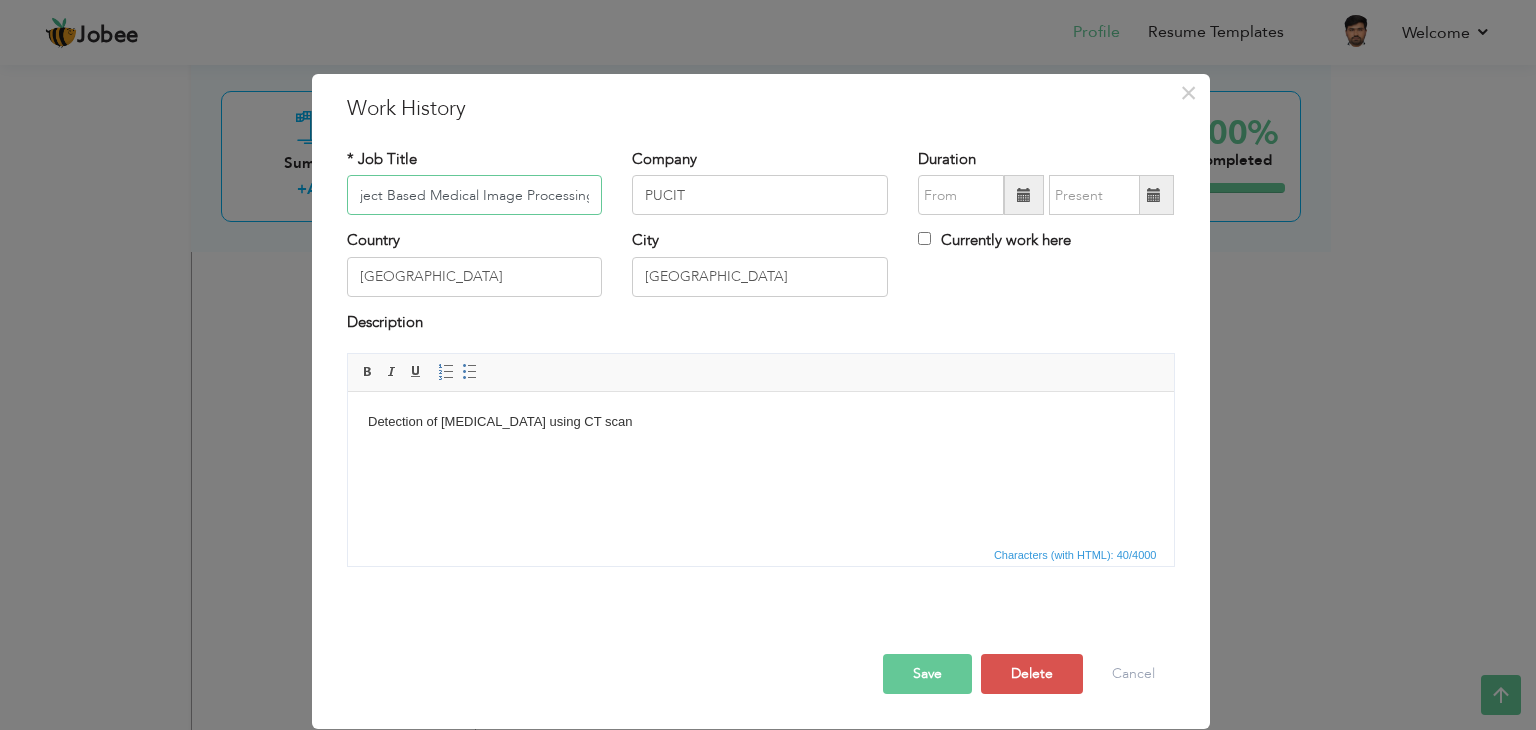 click on "Project Based Medical Image Processing" at bounding box center (475, 195) 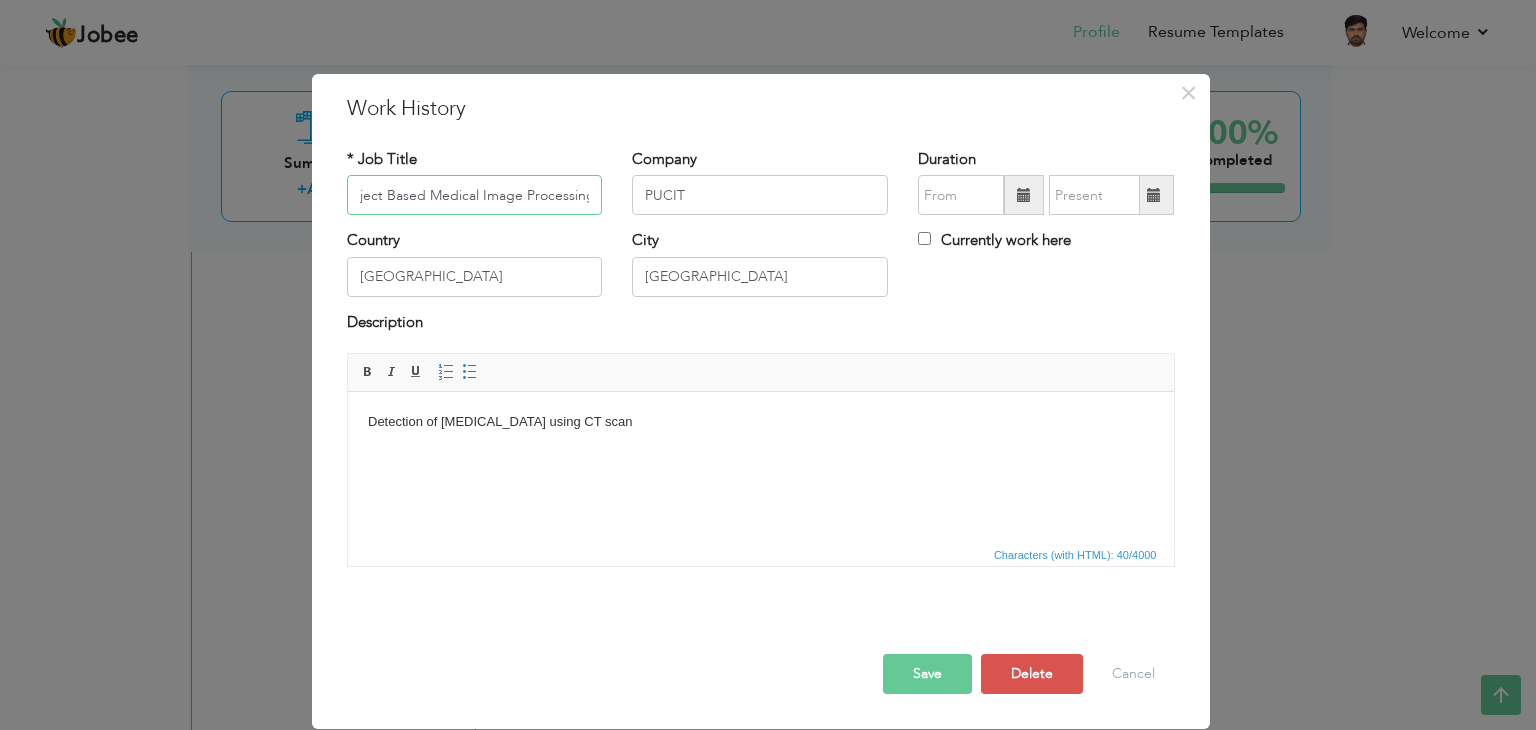 scroll, scrollTop: 0, scrollLeft: 0, axis: both 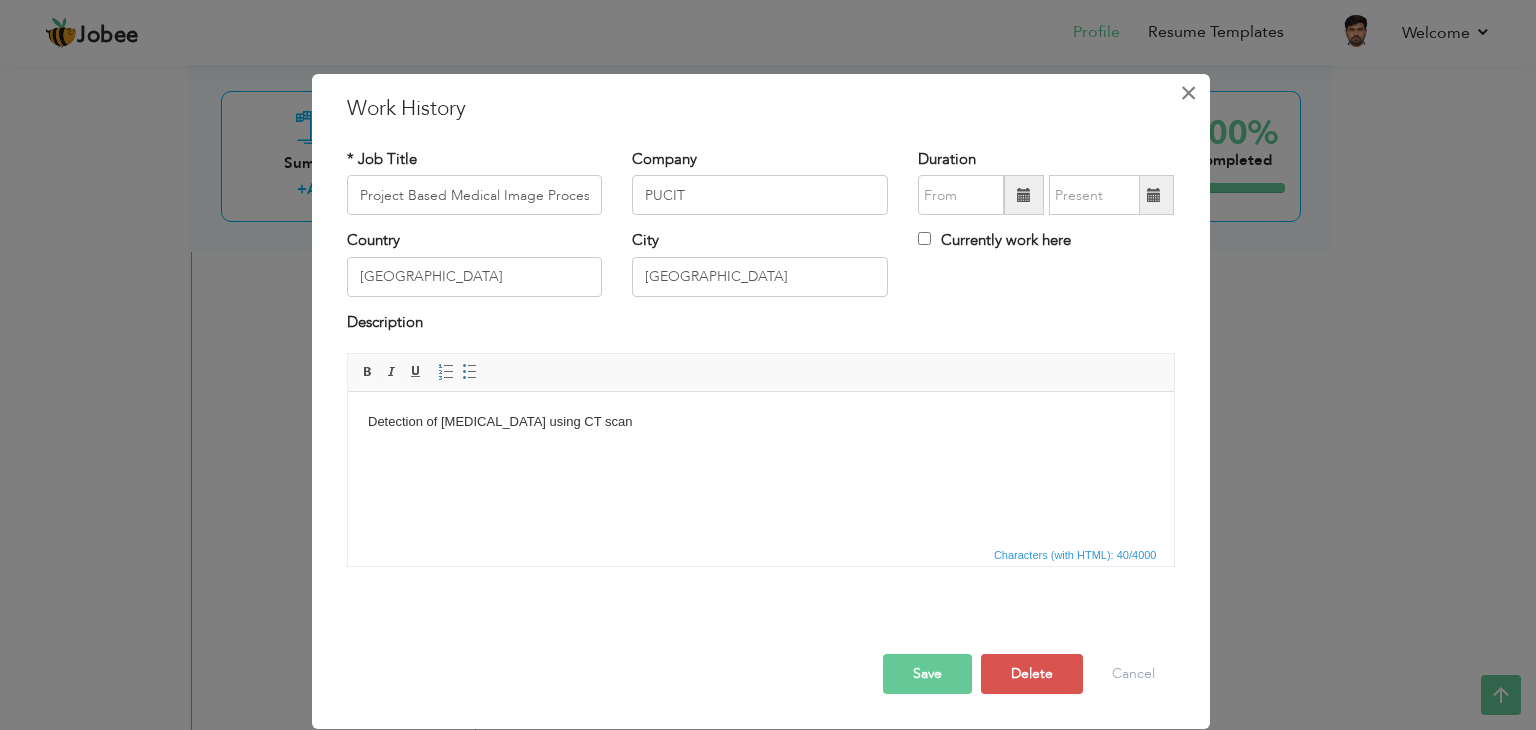 click on "×" at bounding box center [1188, 93] 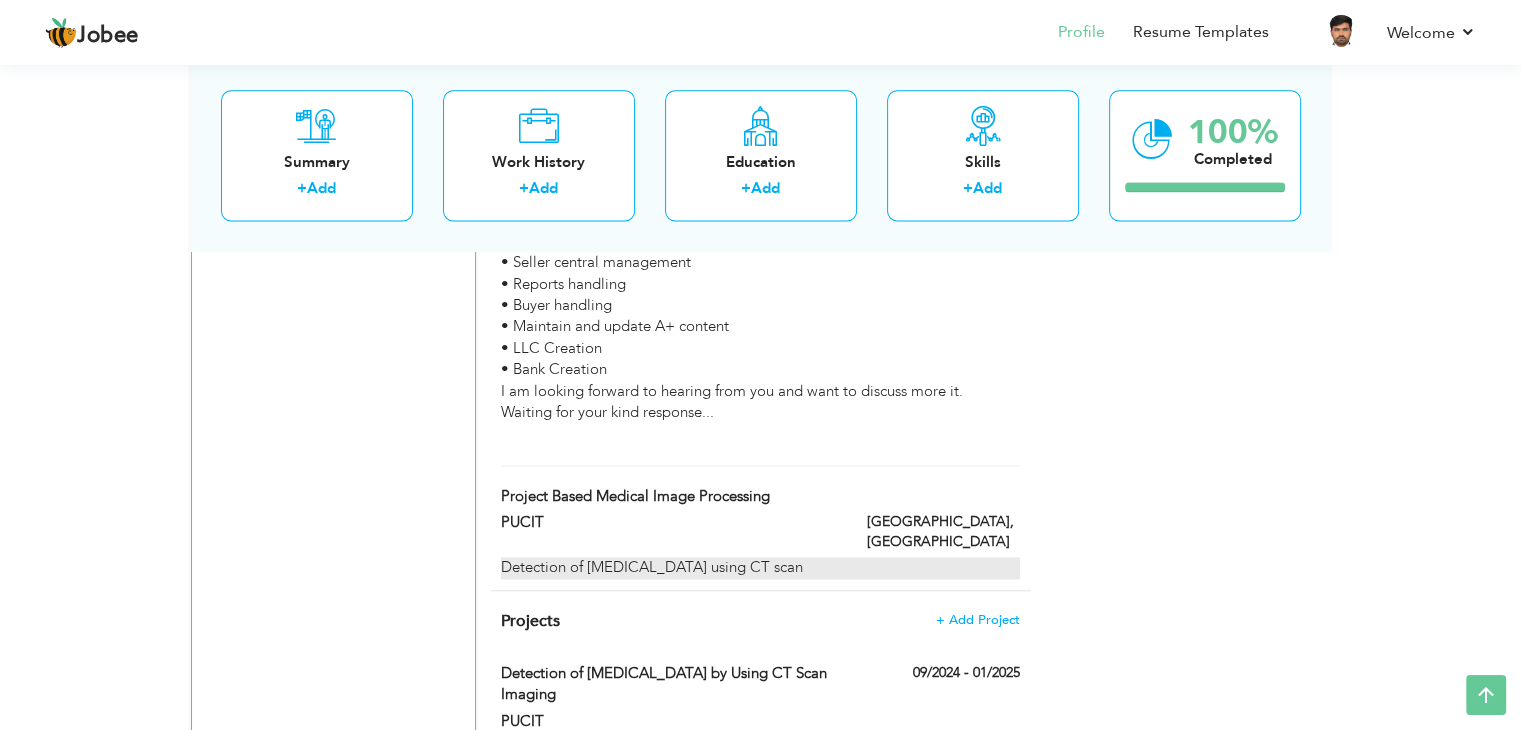 drag, startPoint x: 485, startPoint y: 439, endPoint x: 619, endPoint y: 436, distance: 134.03358 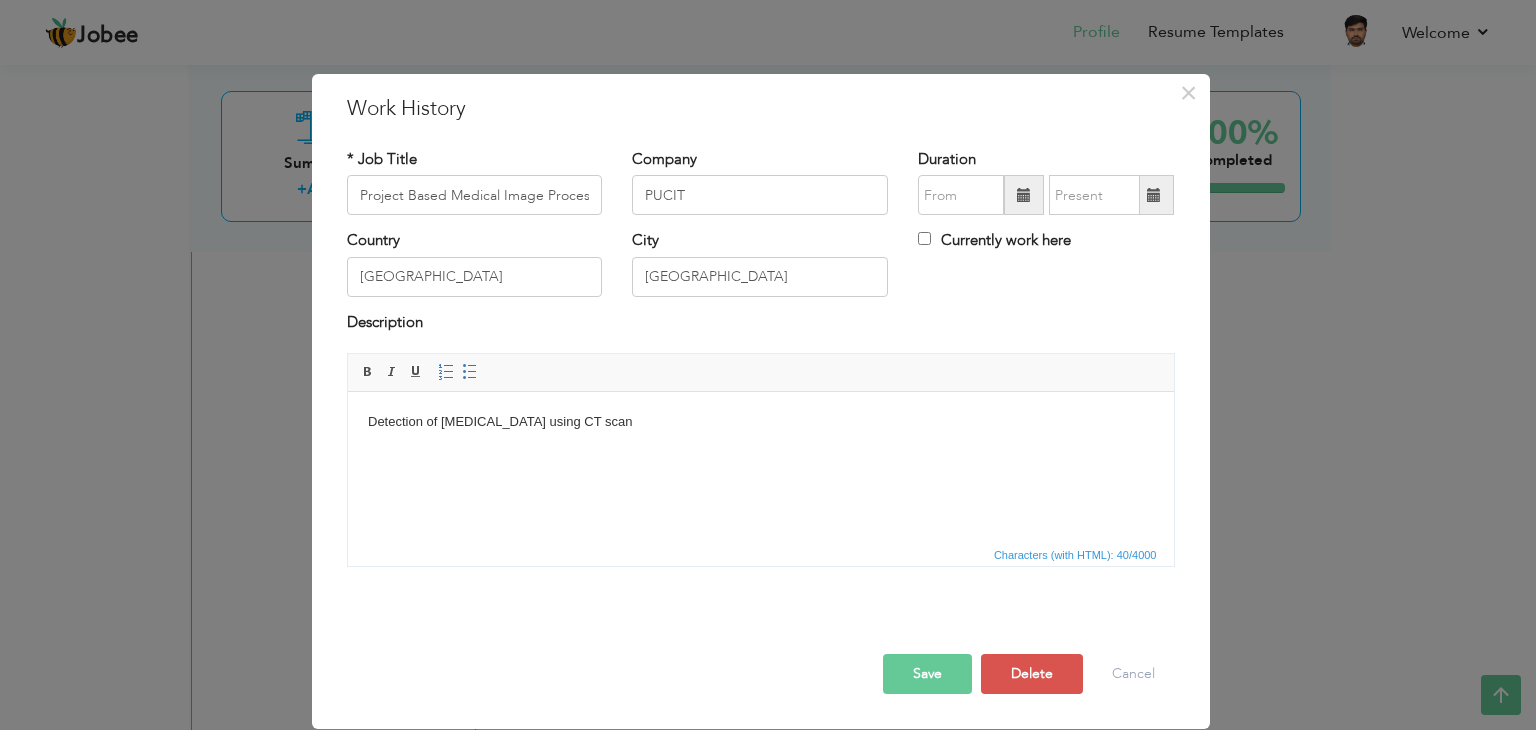 click on "Detection of Kidney Stones using CT scan" at bounding box center (760, 422) 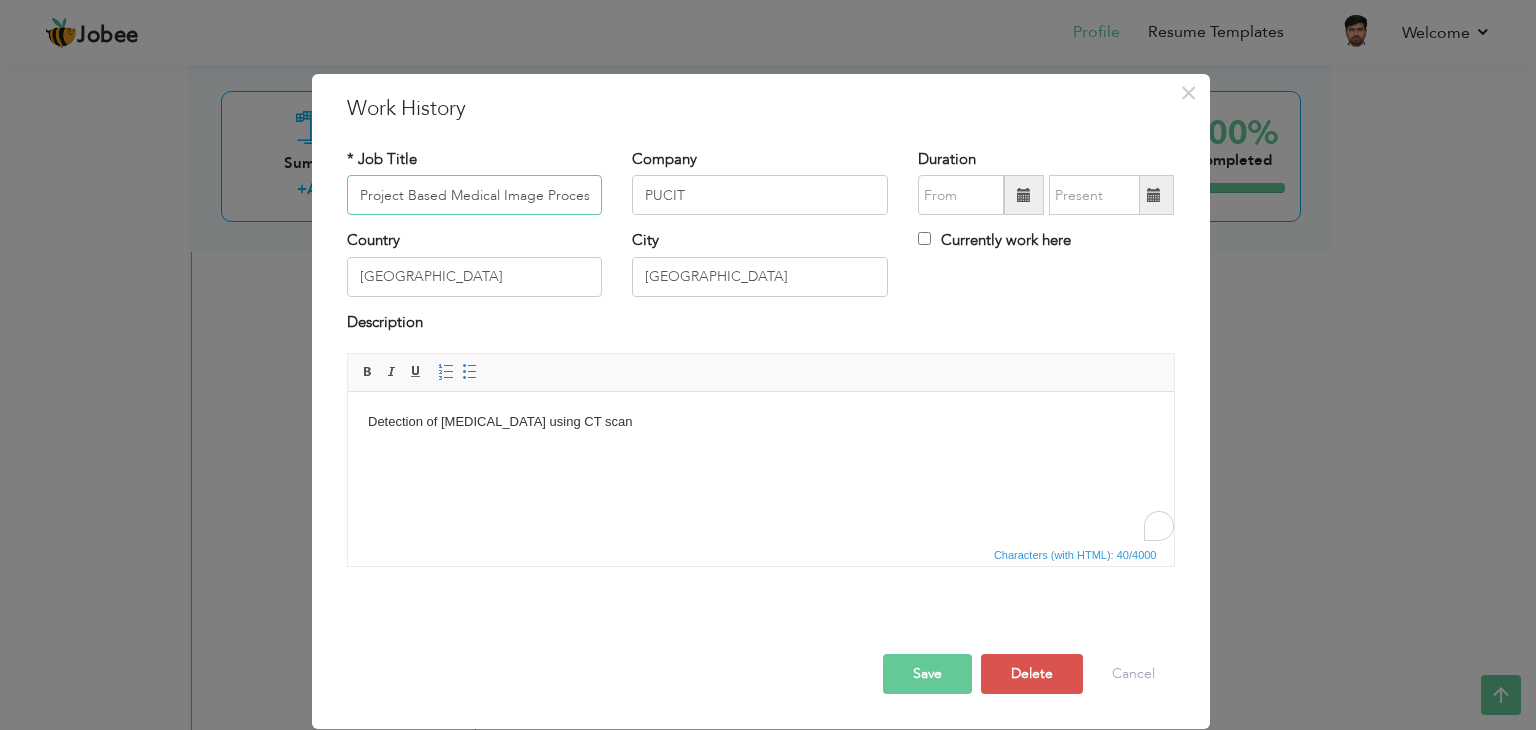 click on "Project Based Medical Image Processing" at bounding box center [475, 195] 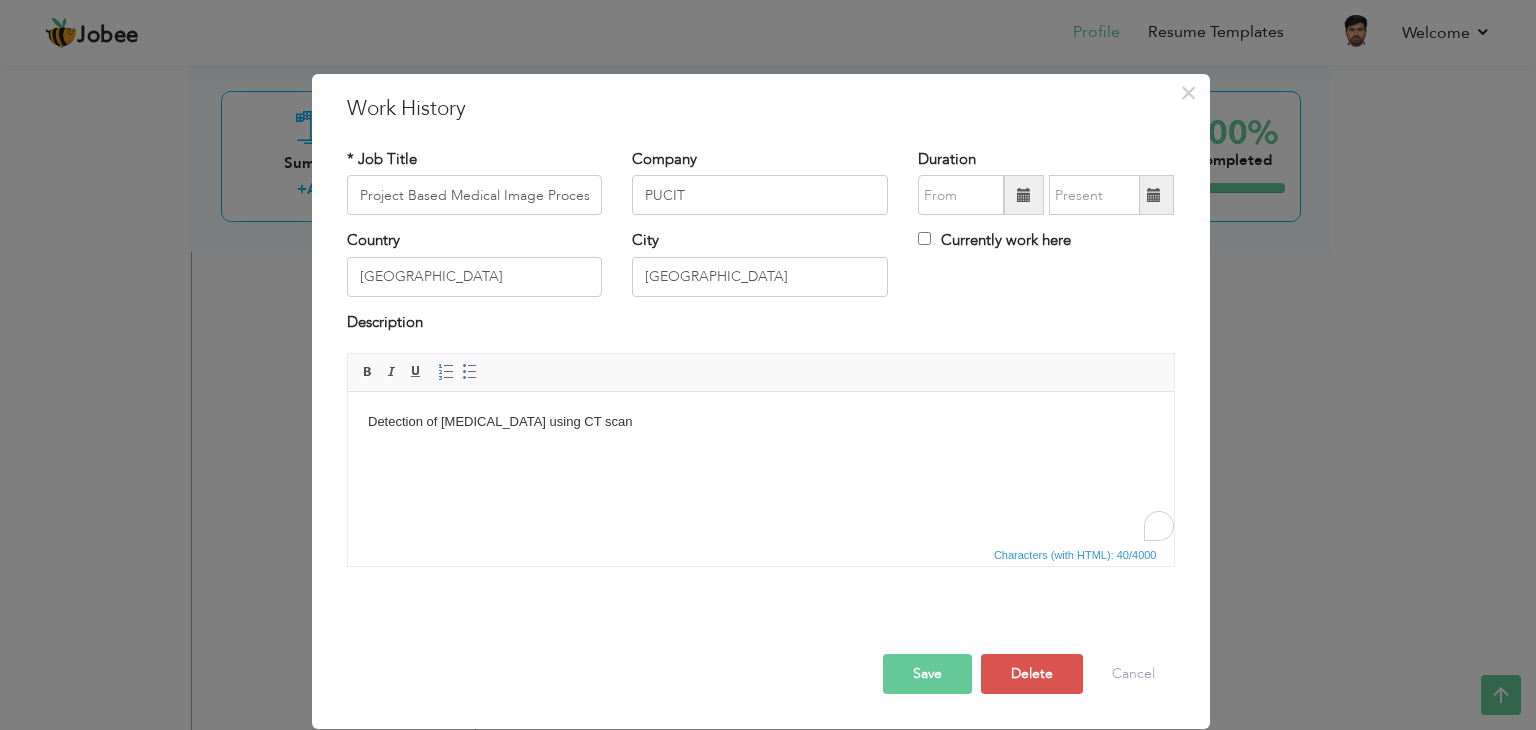 click on "Detection of Kidney Stones using CT scan" at bounding box center (760, 422) 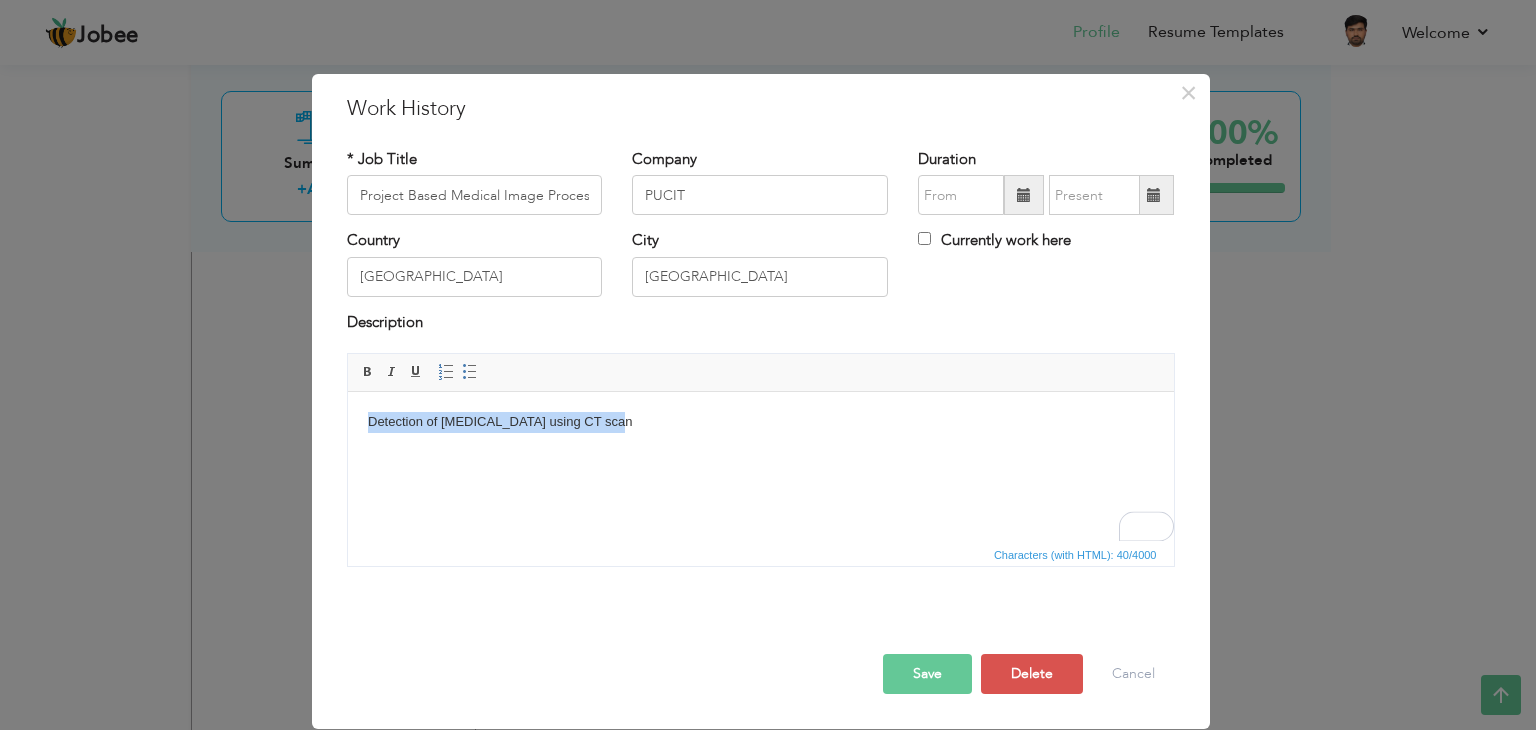 copy on "Detection of Kidney Stones using CT scan" 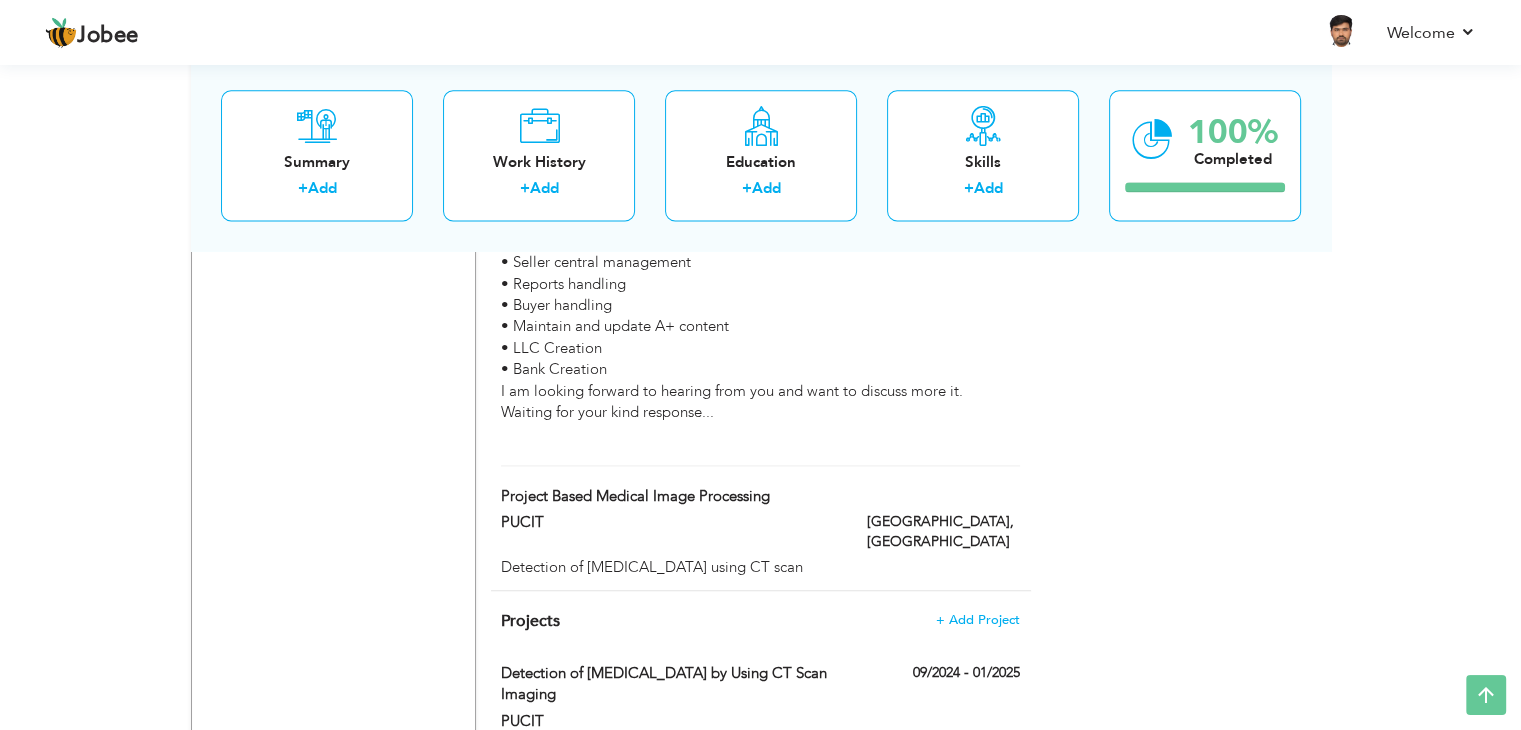 scroll, scrollTop: 2710, scrollLeft: 0, axis: vertical 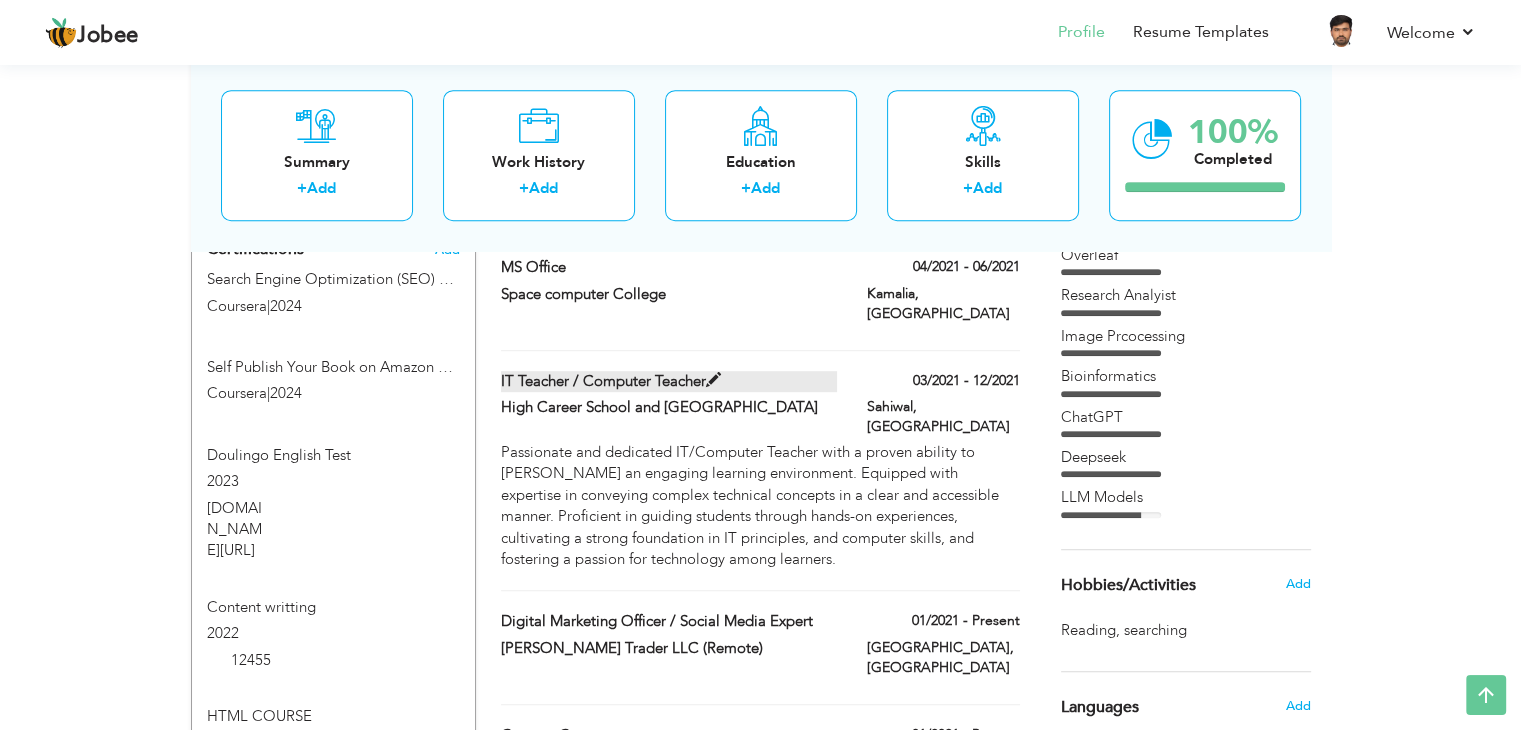 click at bounding box center (713, 380) 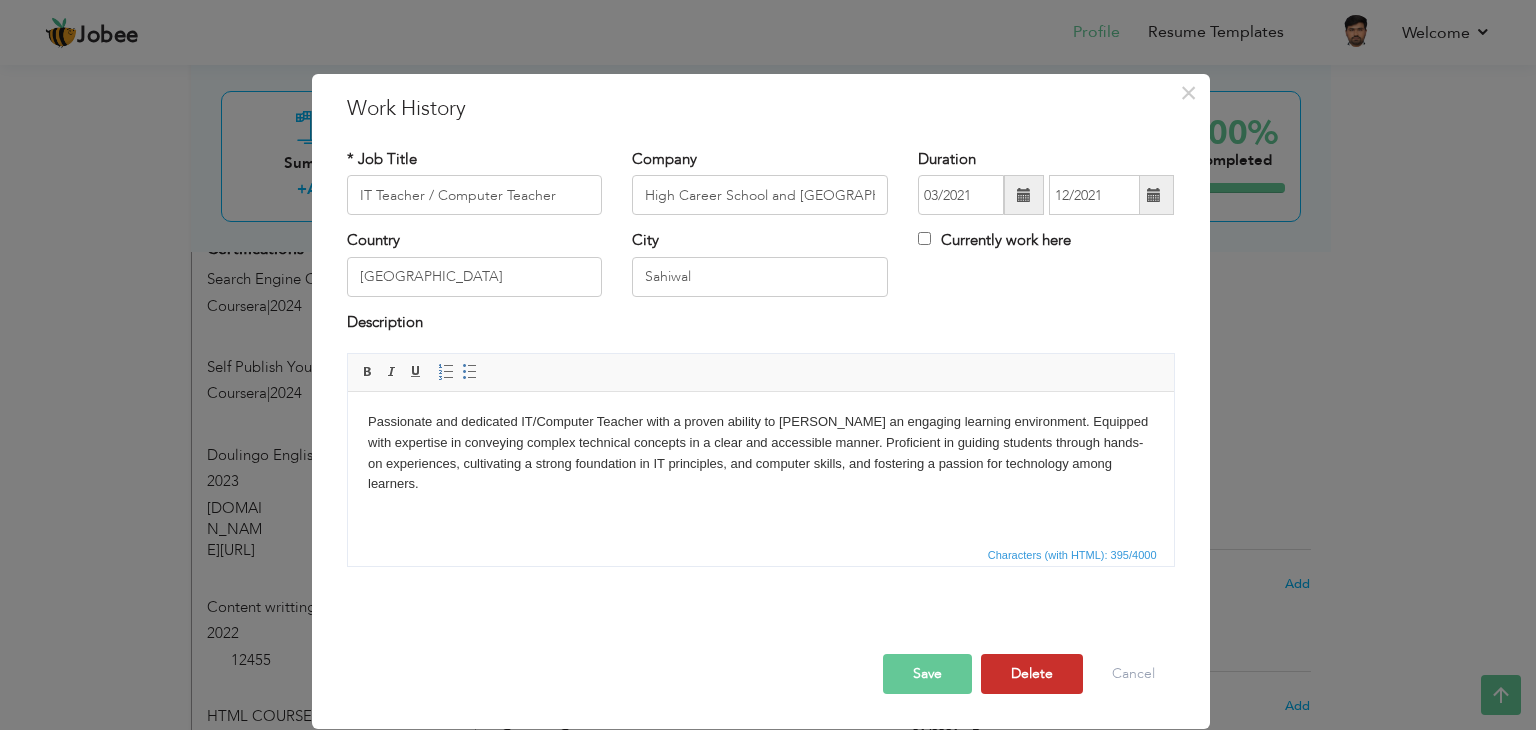 click on "Delete" at bounding box center (1032, 674) 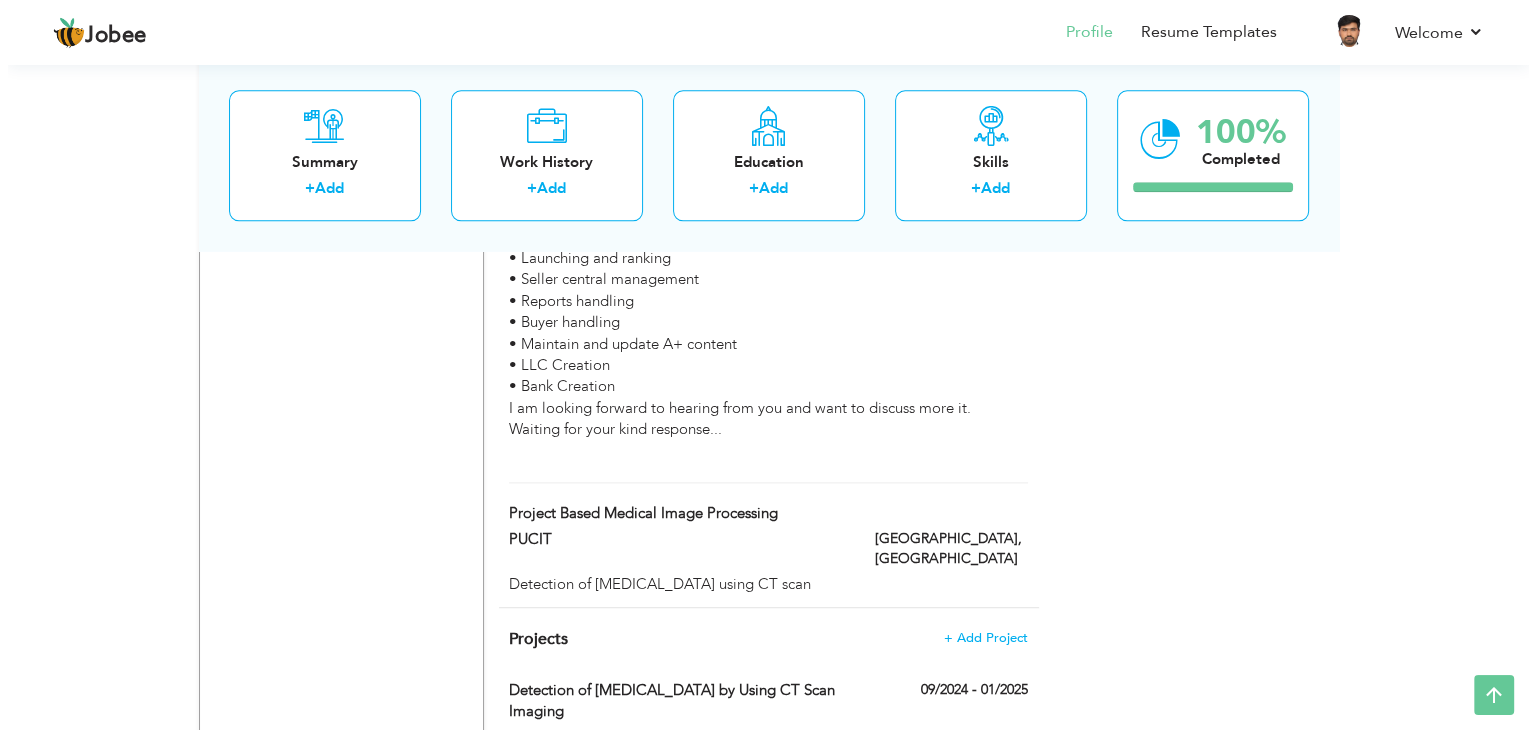 scroll, scrollTop: 2451, scrollLeft: 0, axis: vertical 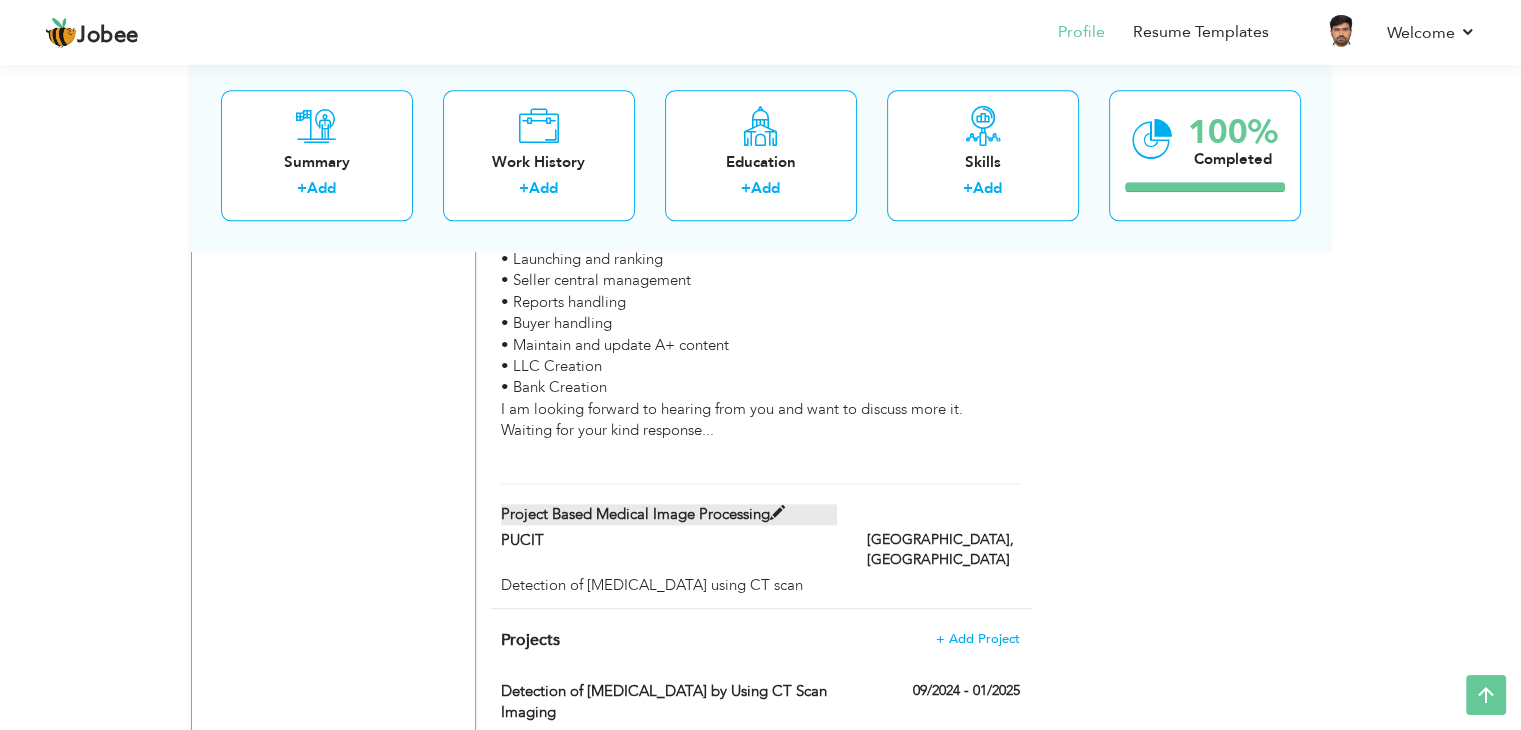 click at bounding box center [777, 513] 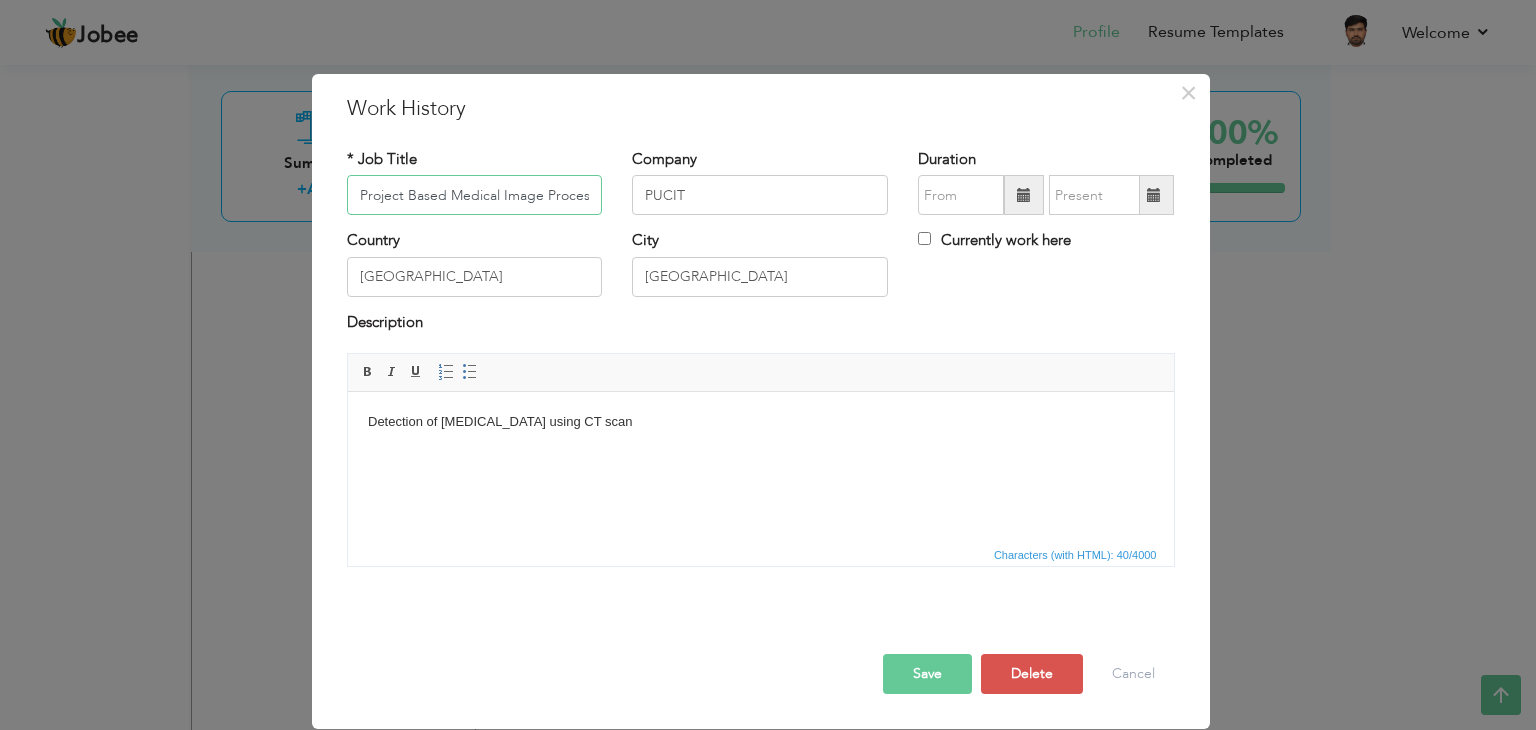 scroll, scrollTop: 0, scrollLeft: 21, axis: horizontal 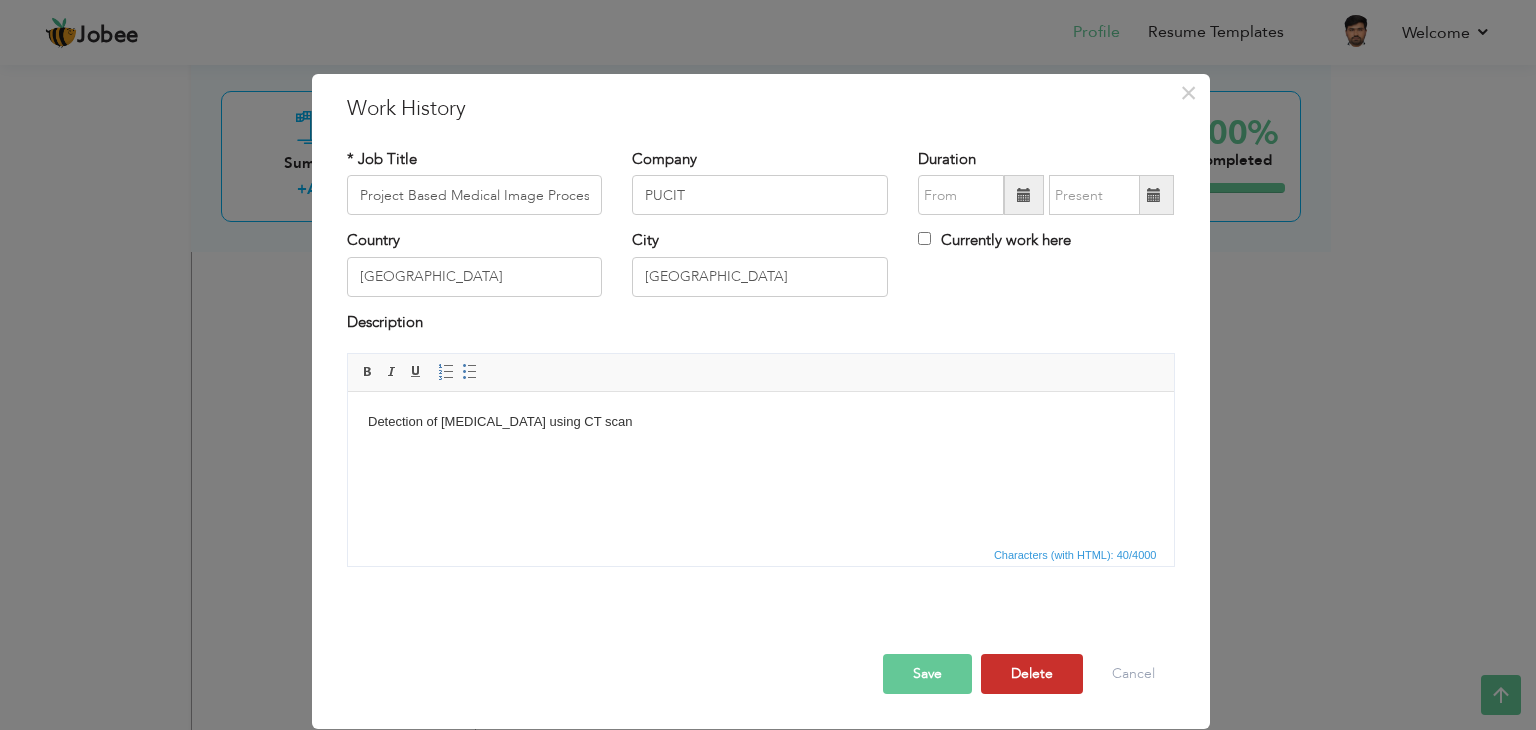 click on "Delete" at bounding box center (1032, 674) 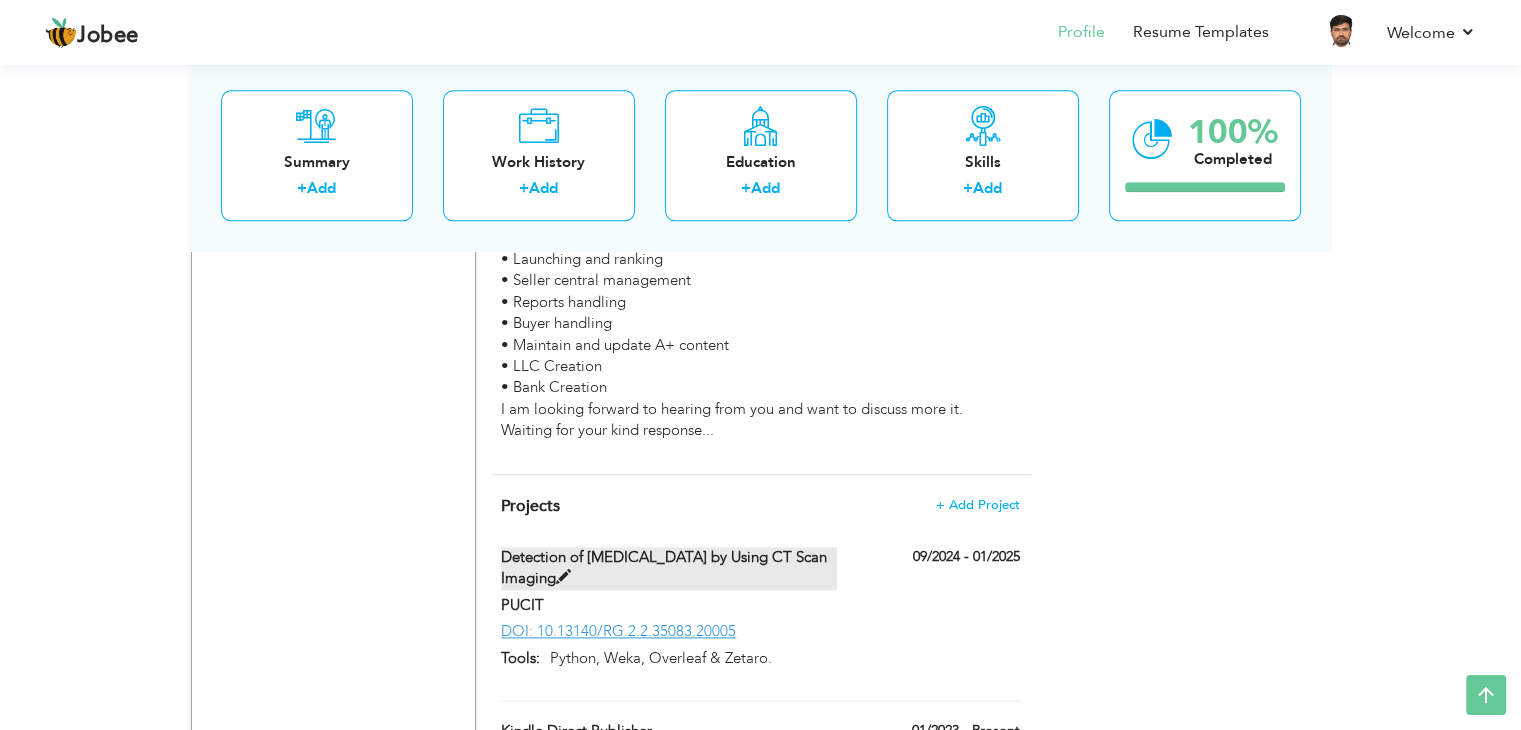 click at bounding box center [563, 577] 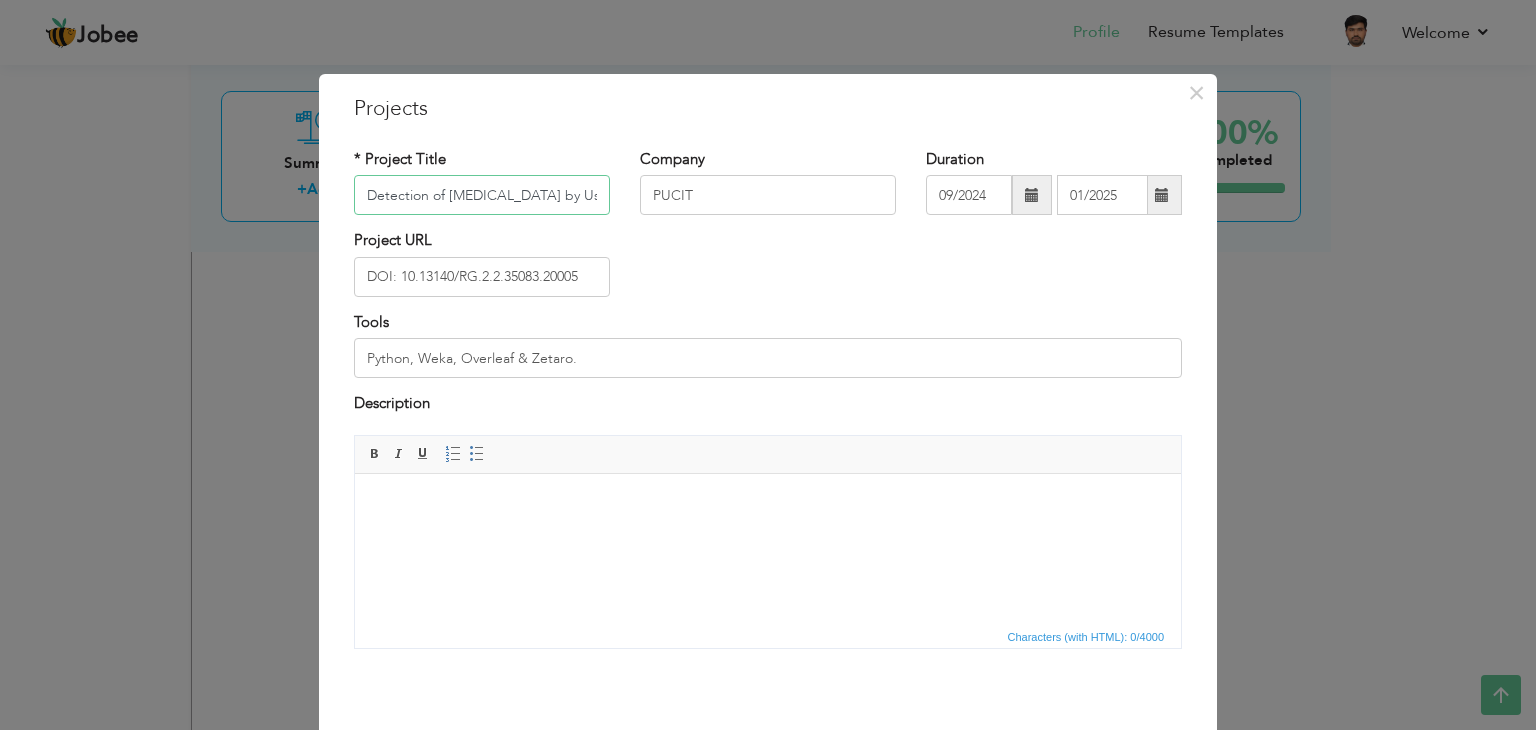 scroll, scrollTop: 0, scrollLeft: 106, axis: horizontal 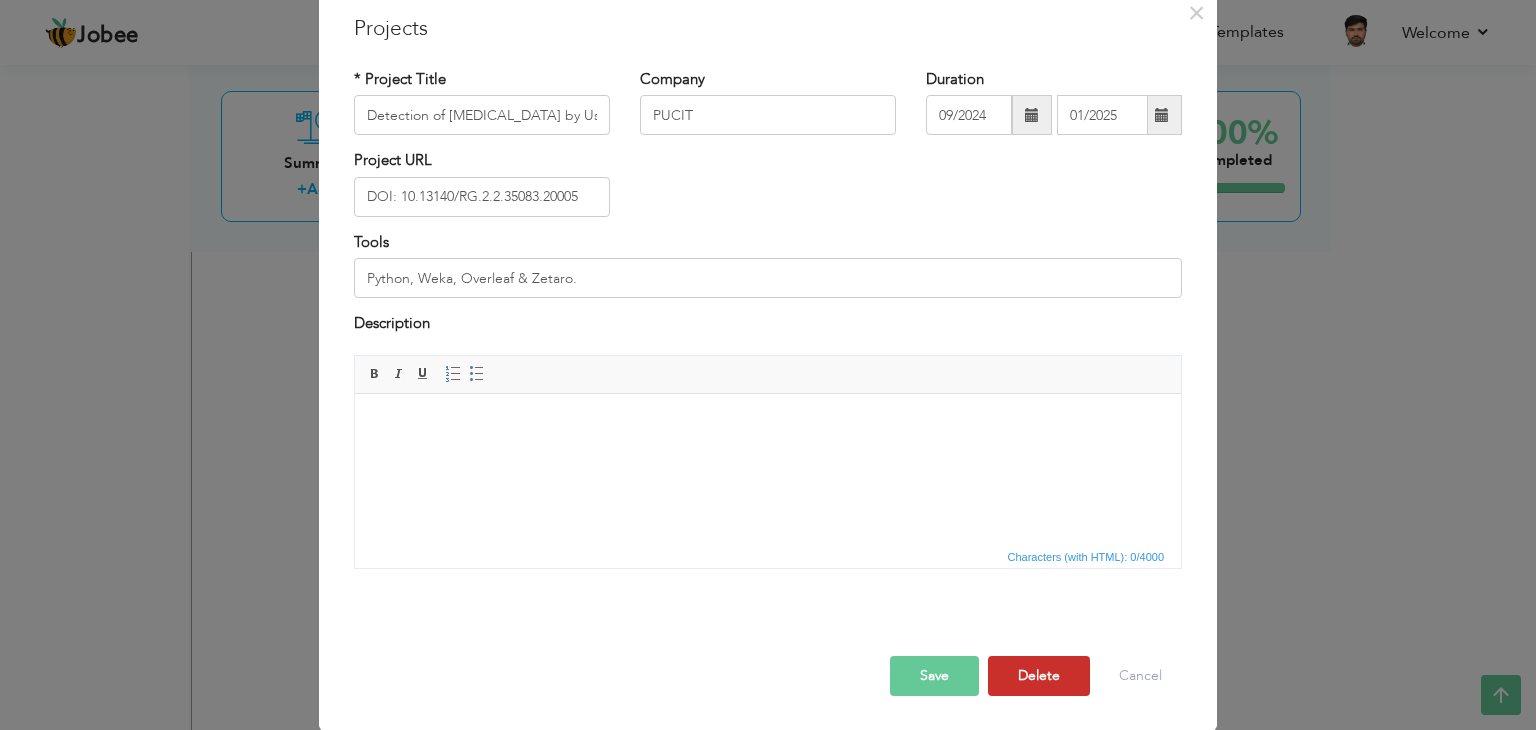 click on "Delete" at bounding box center [1039, 676] 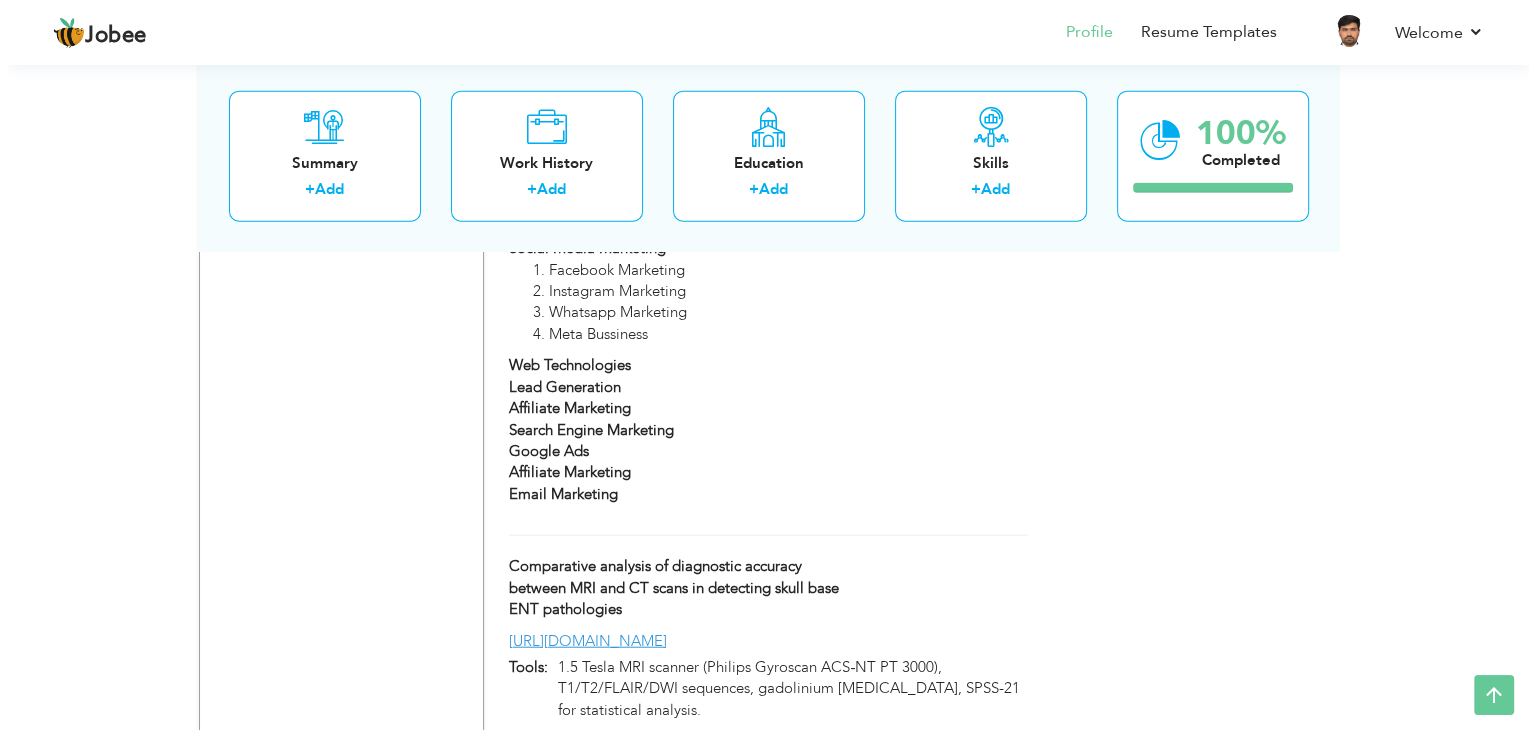 scroll, scrollTop: 4645, scrollLeft: 0, axis: vertical 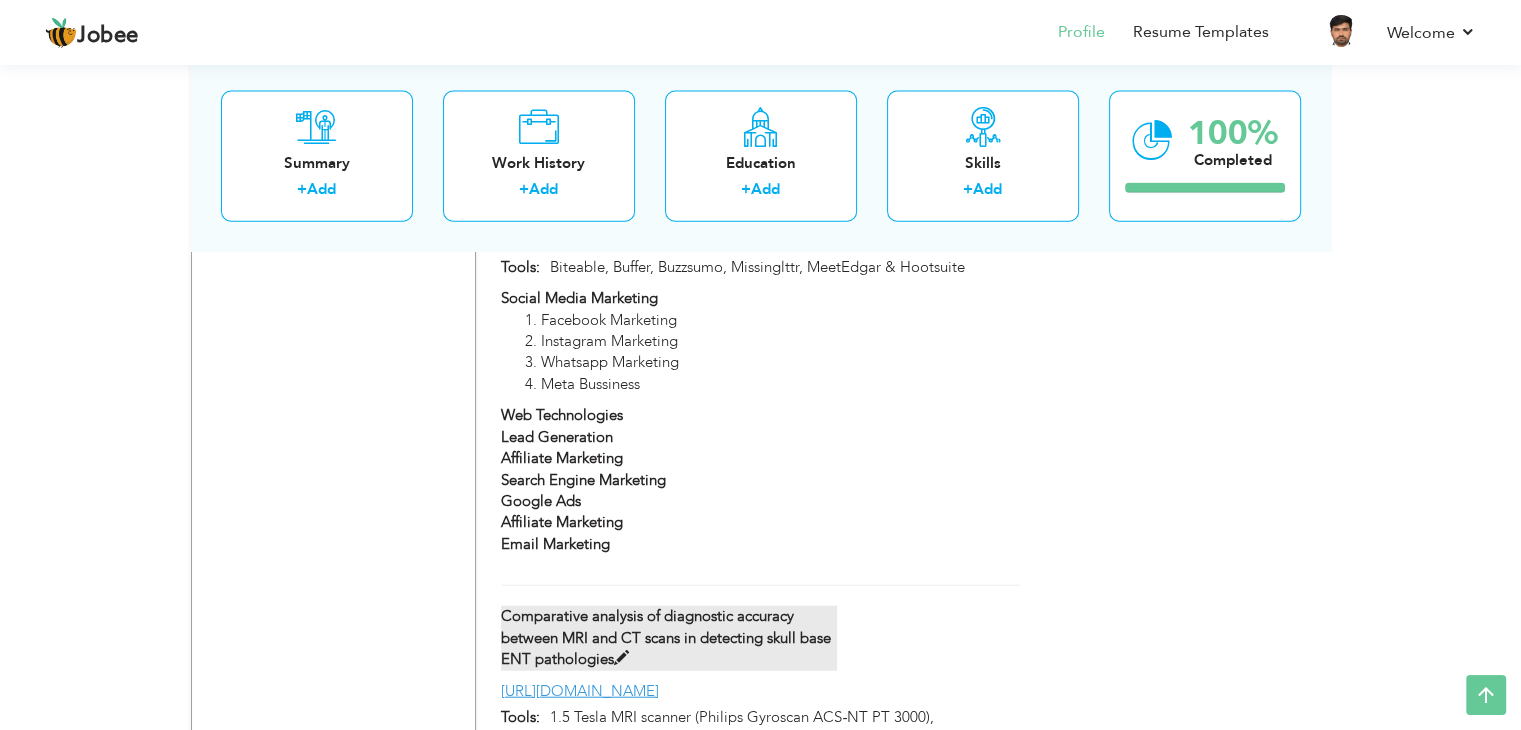 click on "Comparative analysis of diagnostic accuracy between MRI and CT scans in detecting skull base ENT pathologies" at bounding box center (669, 638) 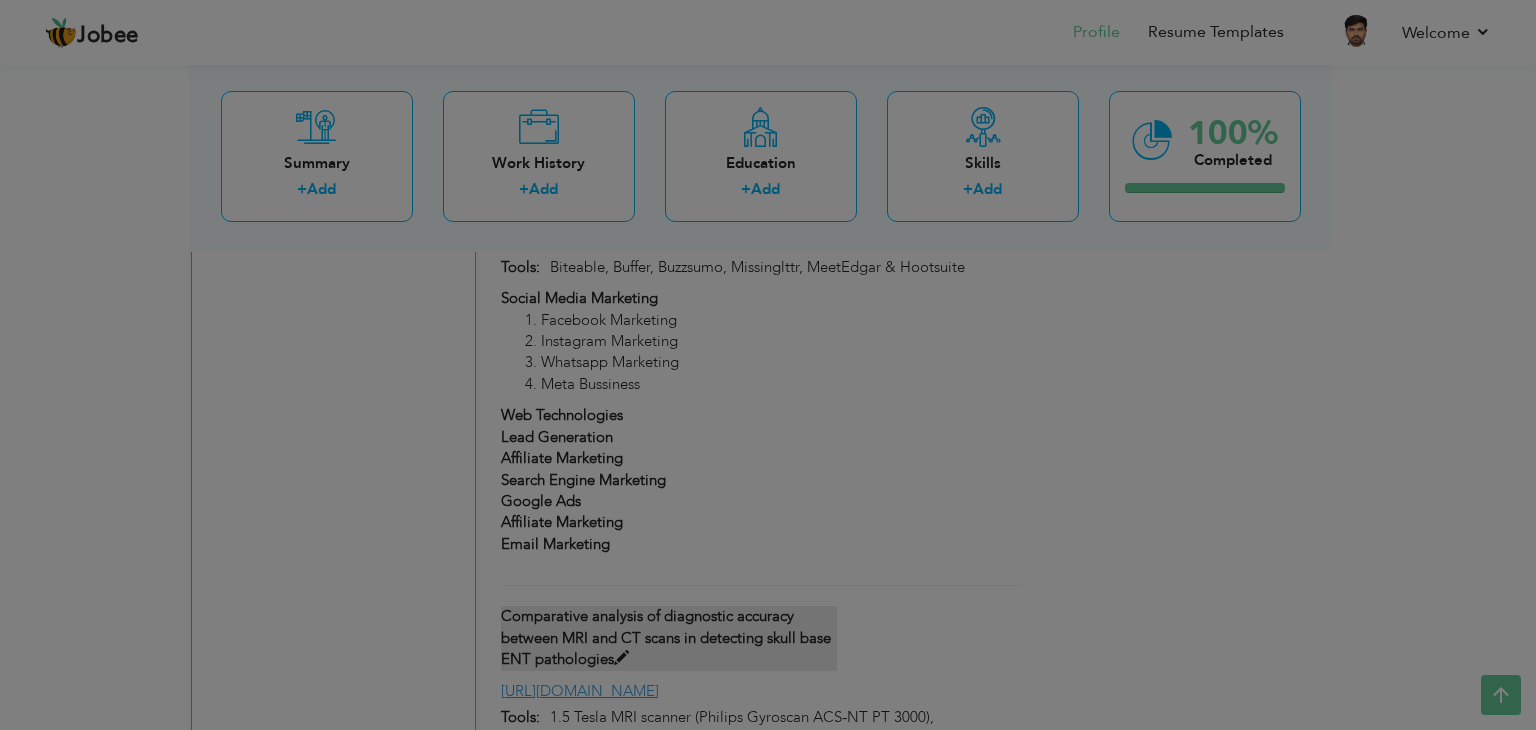 scroll, scrollTop: 0, scrollLeft: 0, axis: both 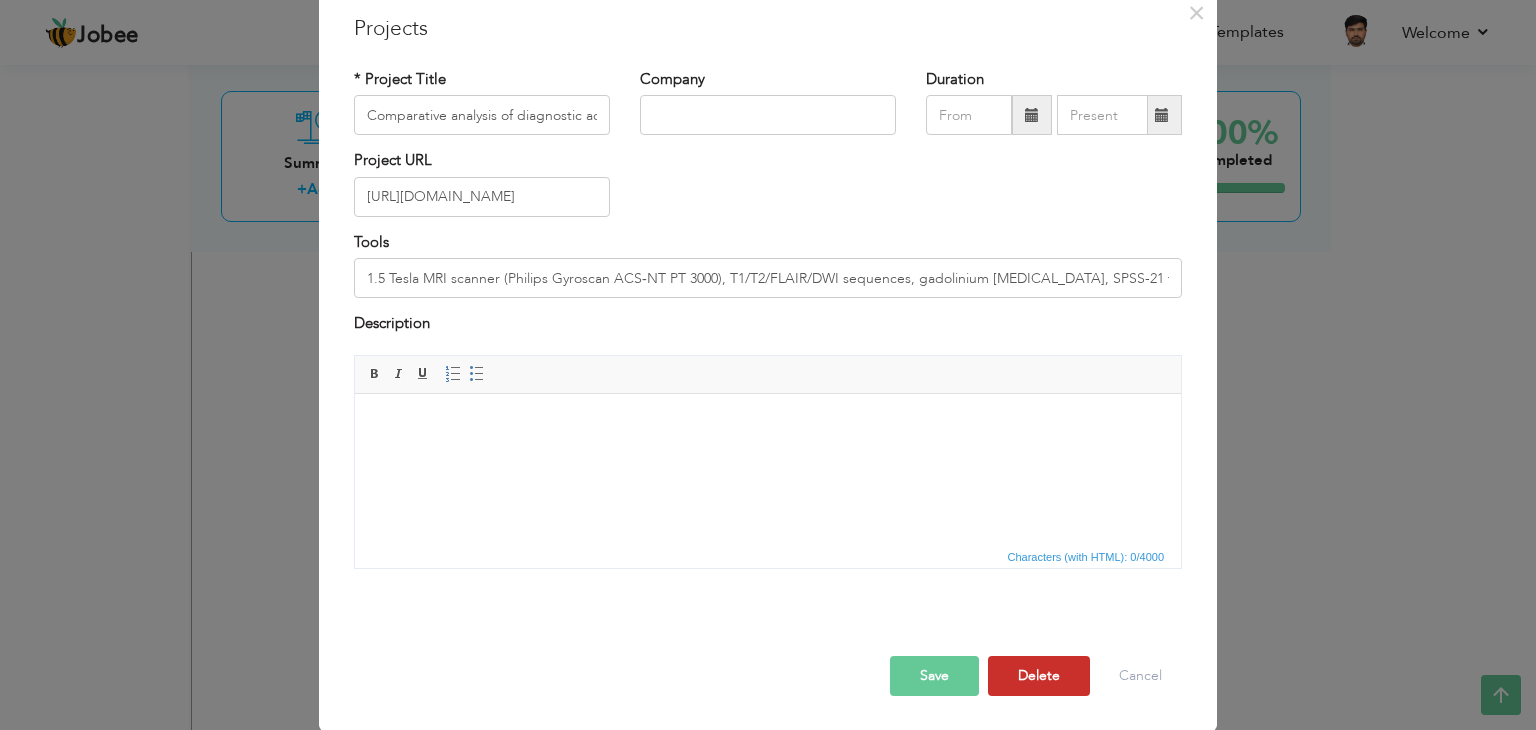 click on "Delete" at bounding box center (1039, 676) 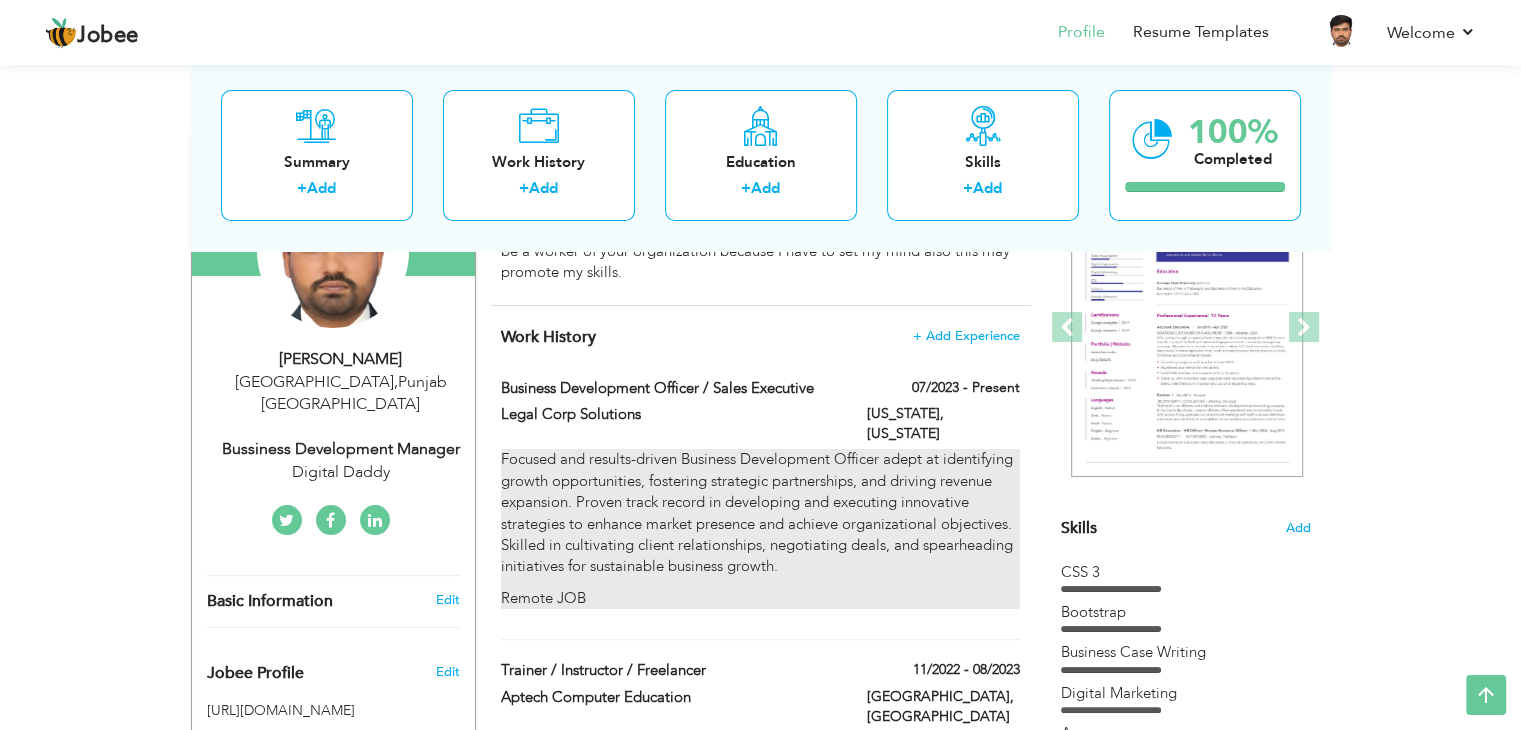 scroll, scrollTop: 0, scrollLeft: 0, axis: both 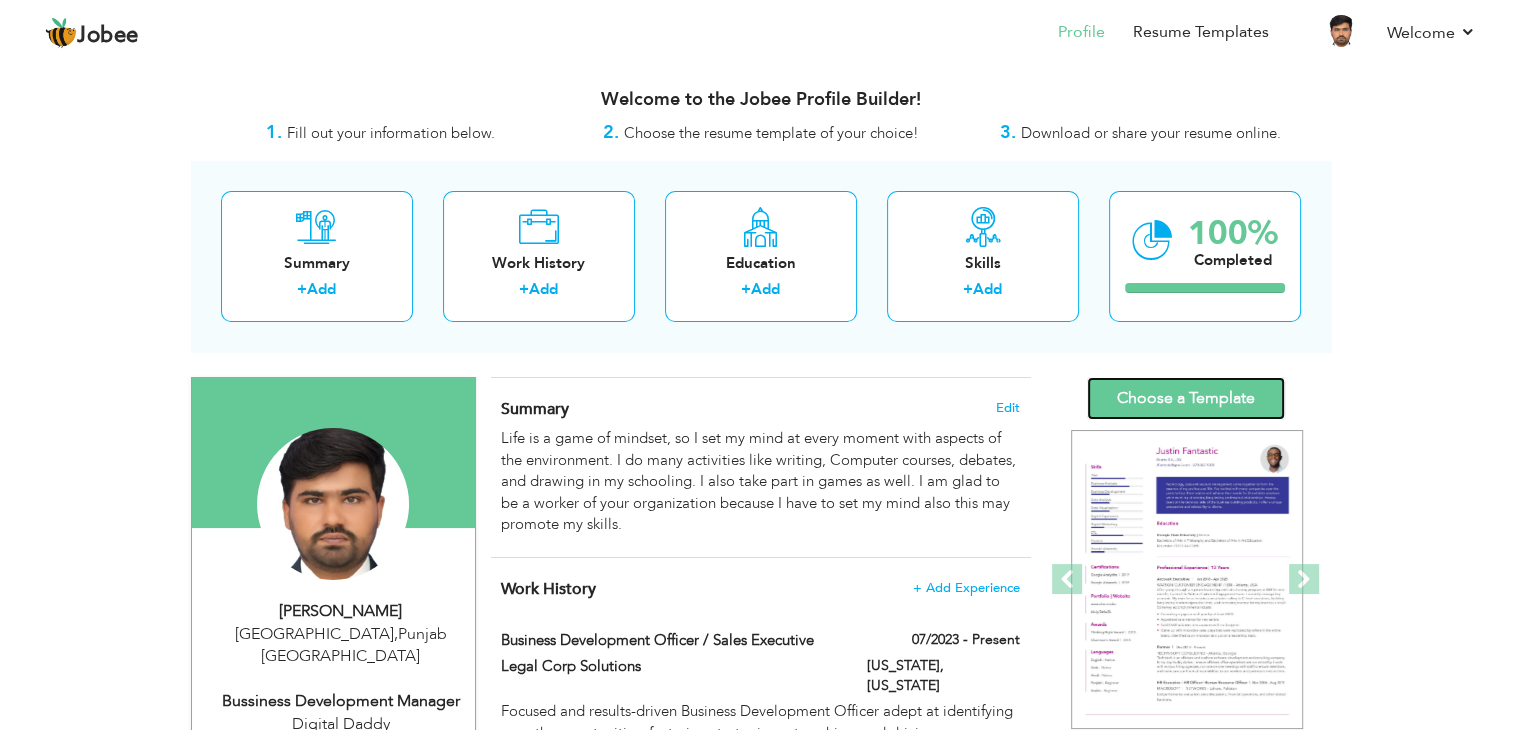 click on "Choose a Template" at bounding box center (1186, 398) 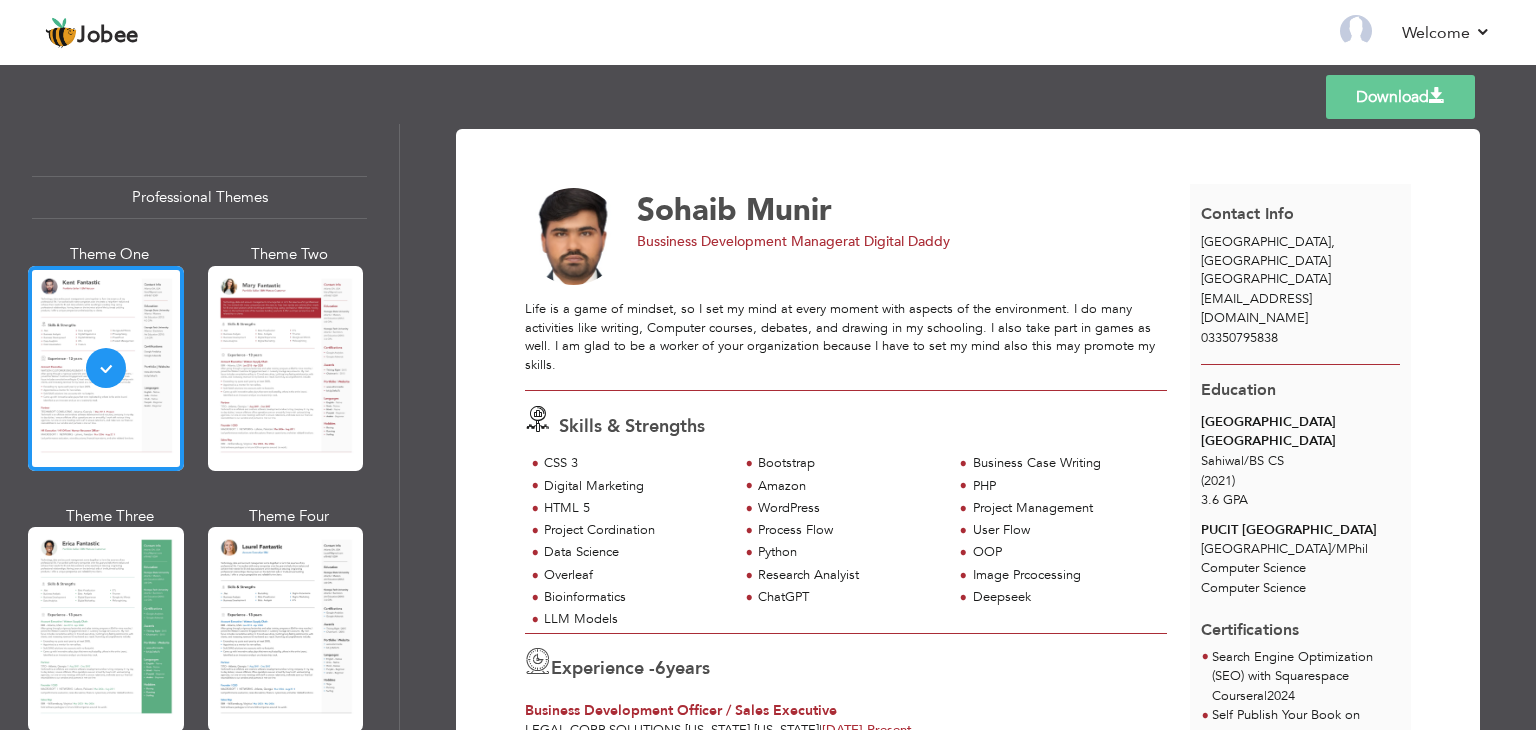 scroll, scrollTop: 0, scrollLeft: 0, axis: both 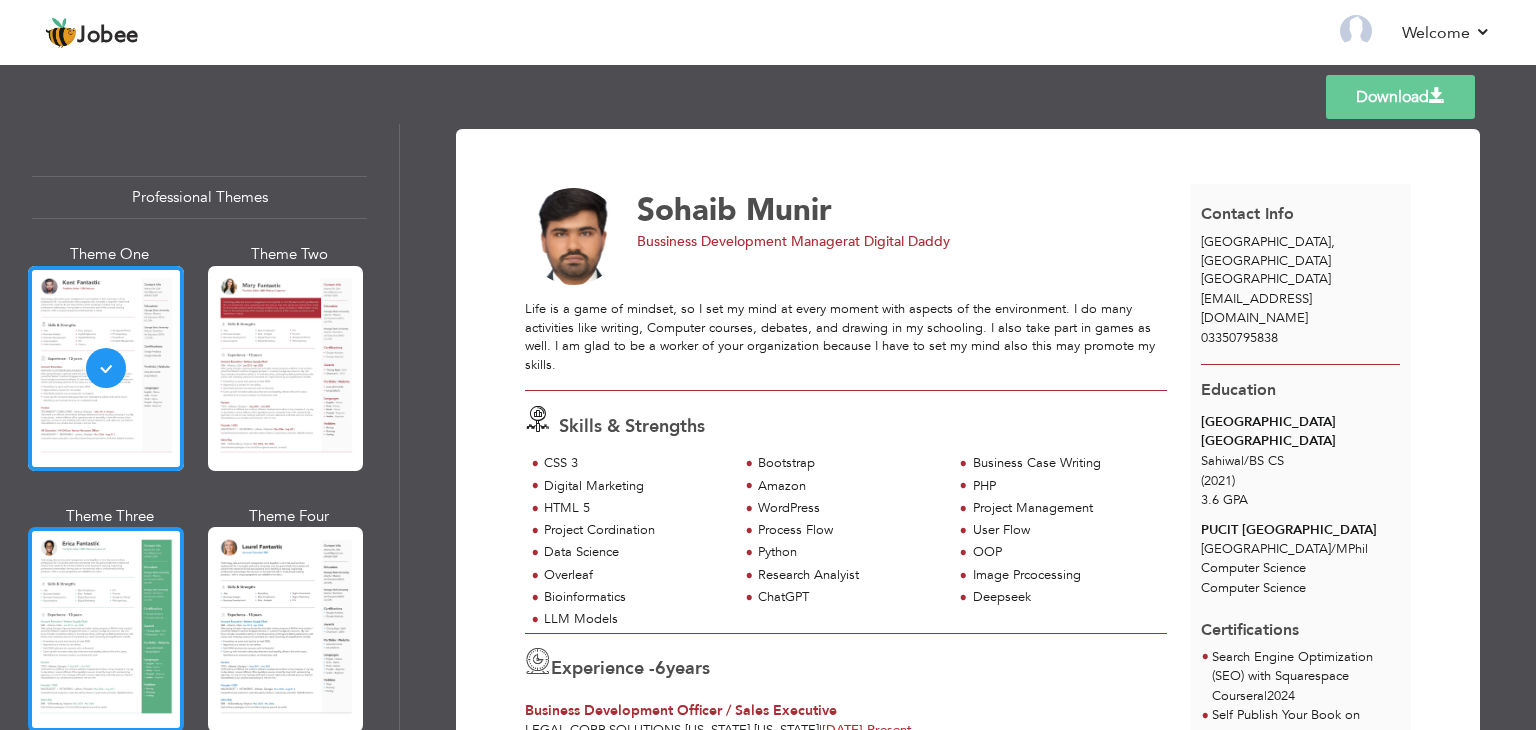 click at bounding box center (106, 629) 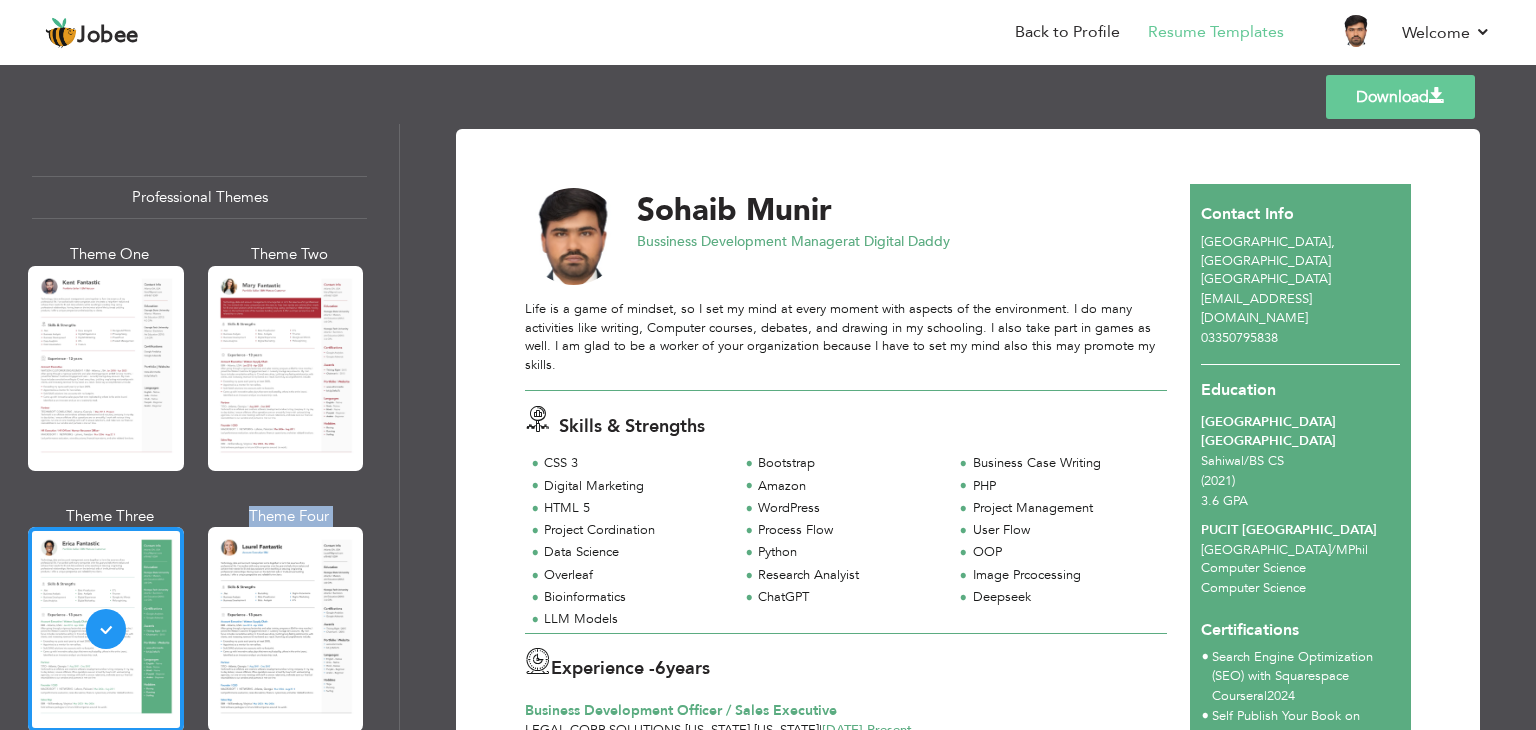 drag, startPoint x: 110, startPoint y: 623, endPoint x: 1484, endPoint y: 612, distance: 1374.0441 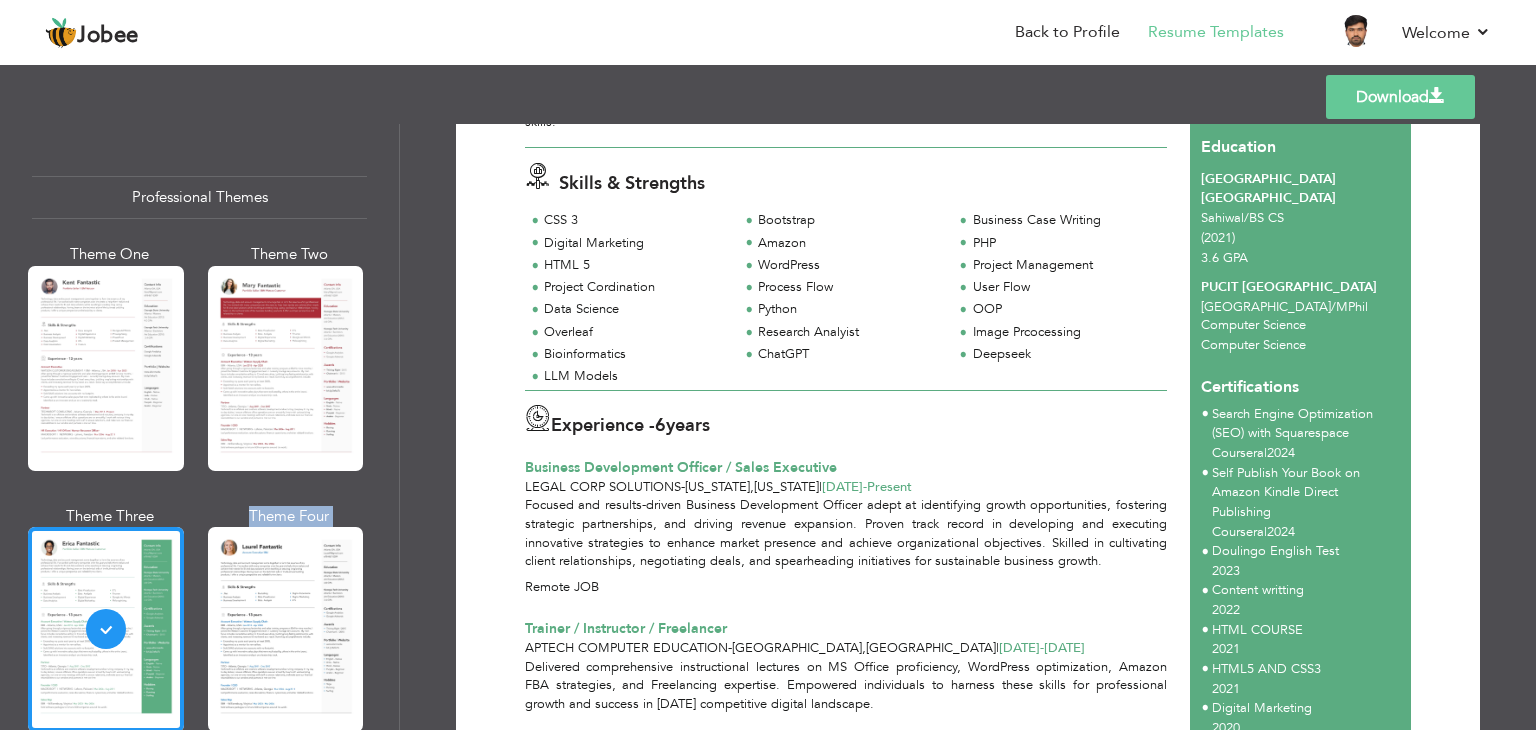 scroll, scrollTop: 0, scrollLeft: 0, axis: both 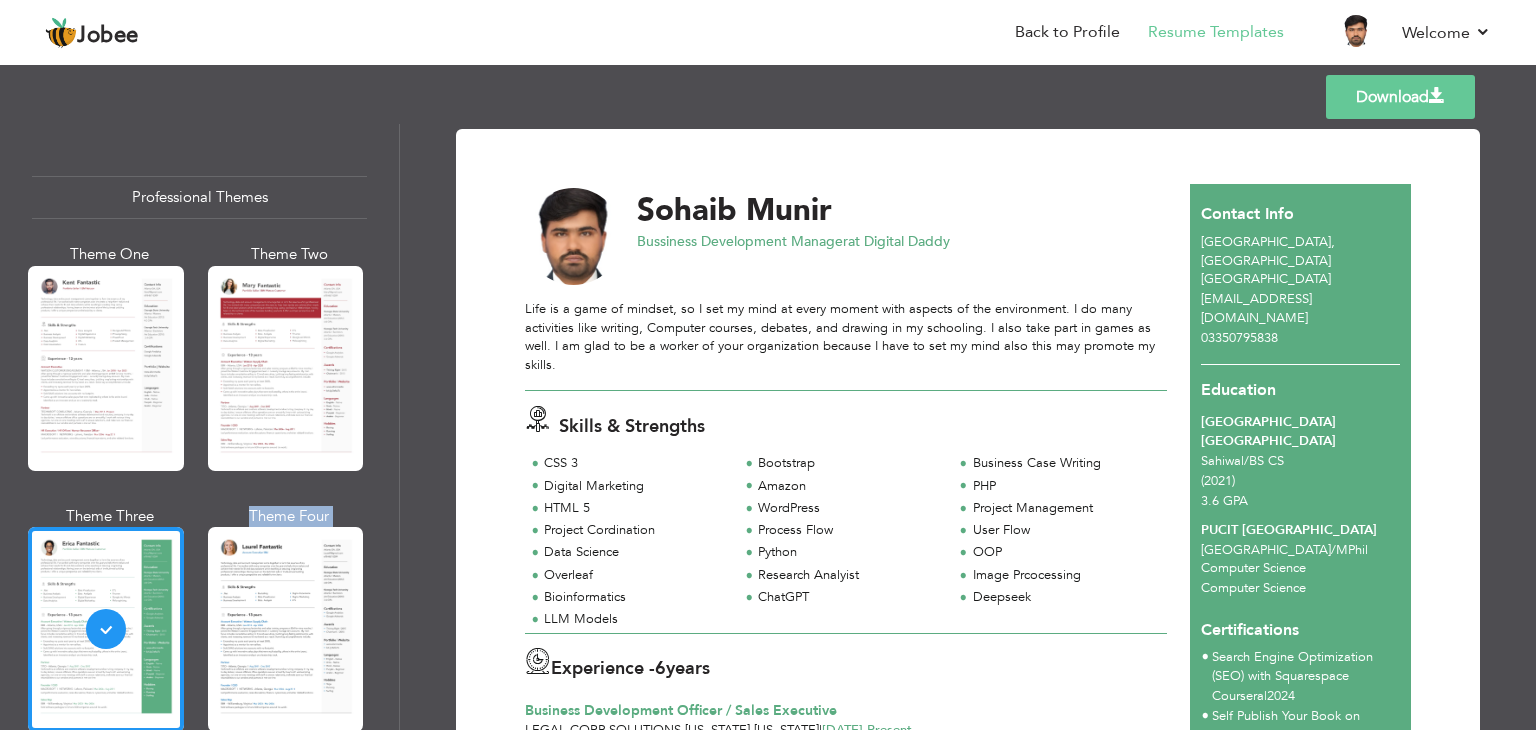 click on "Download" at bounding box center [1400, 97] 